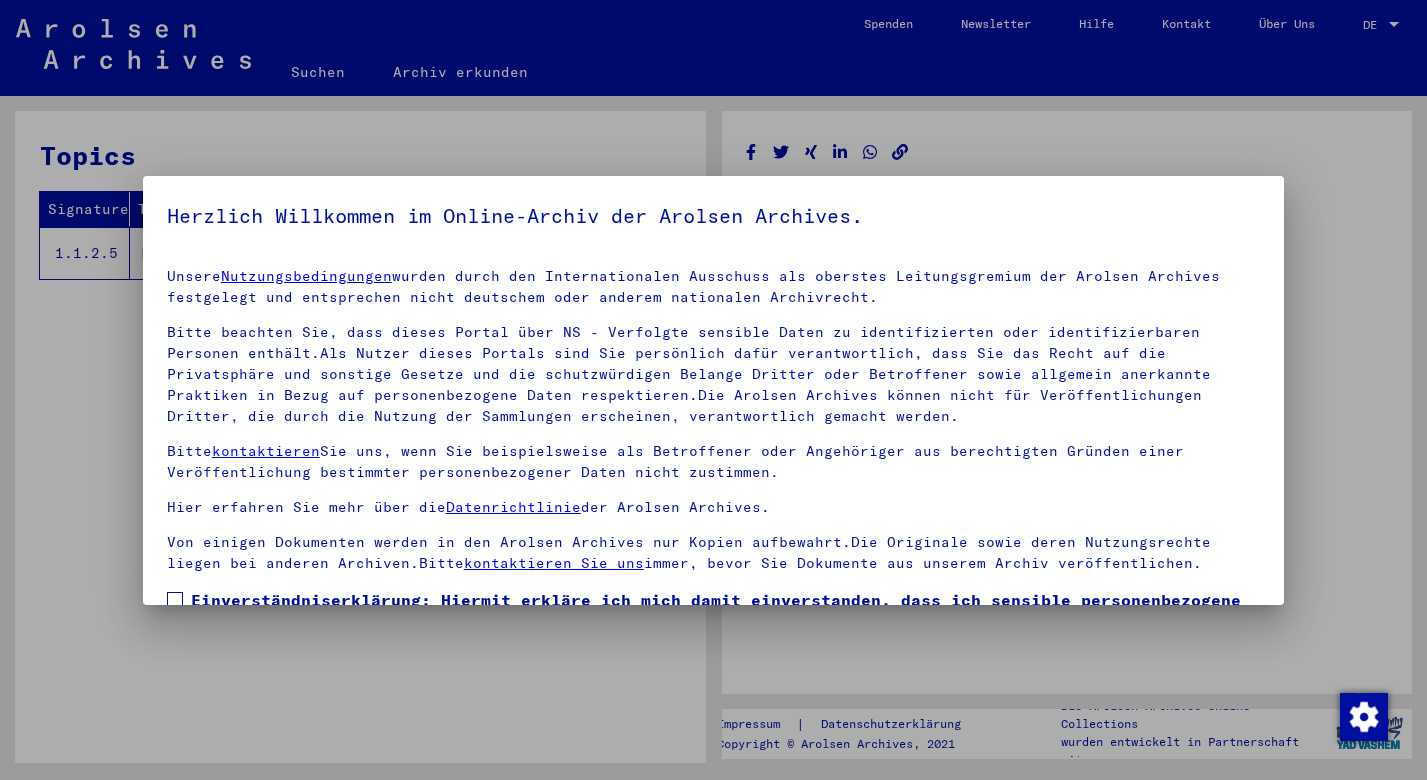 scroll, scrollTop: 0, scrollLeft: 0, axis: both 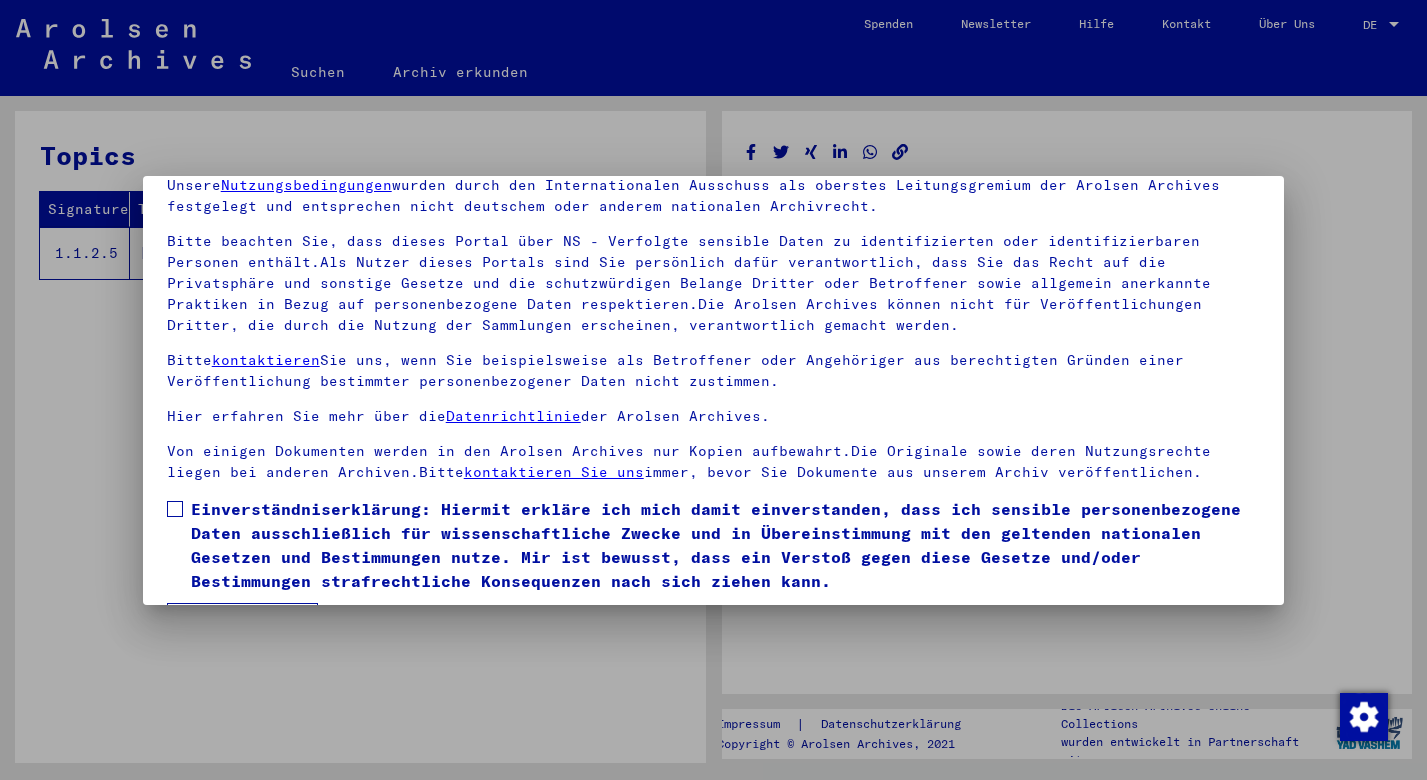 click at bounding box center (175, 509) 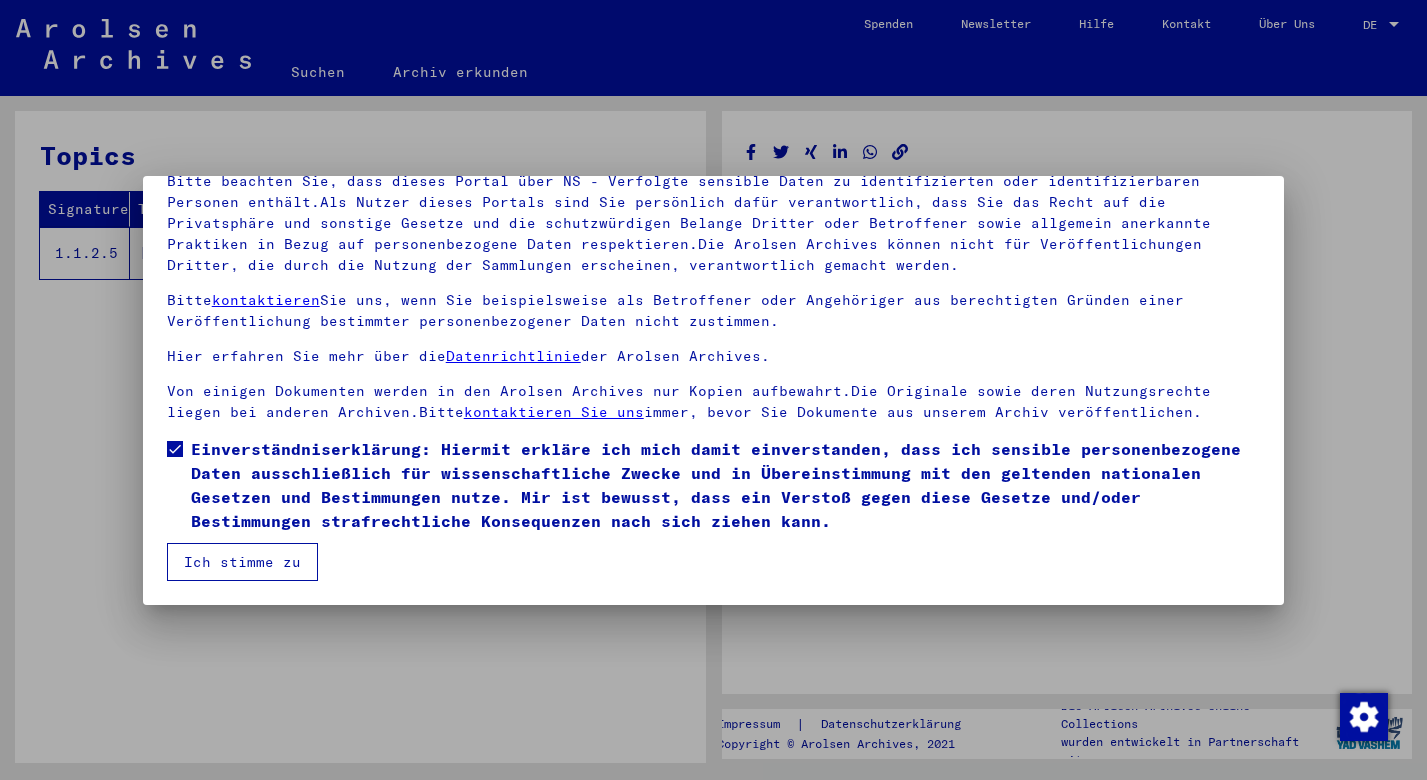 scroll, scrollTop: 151, scrollLeft: 0, axis: vertical 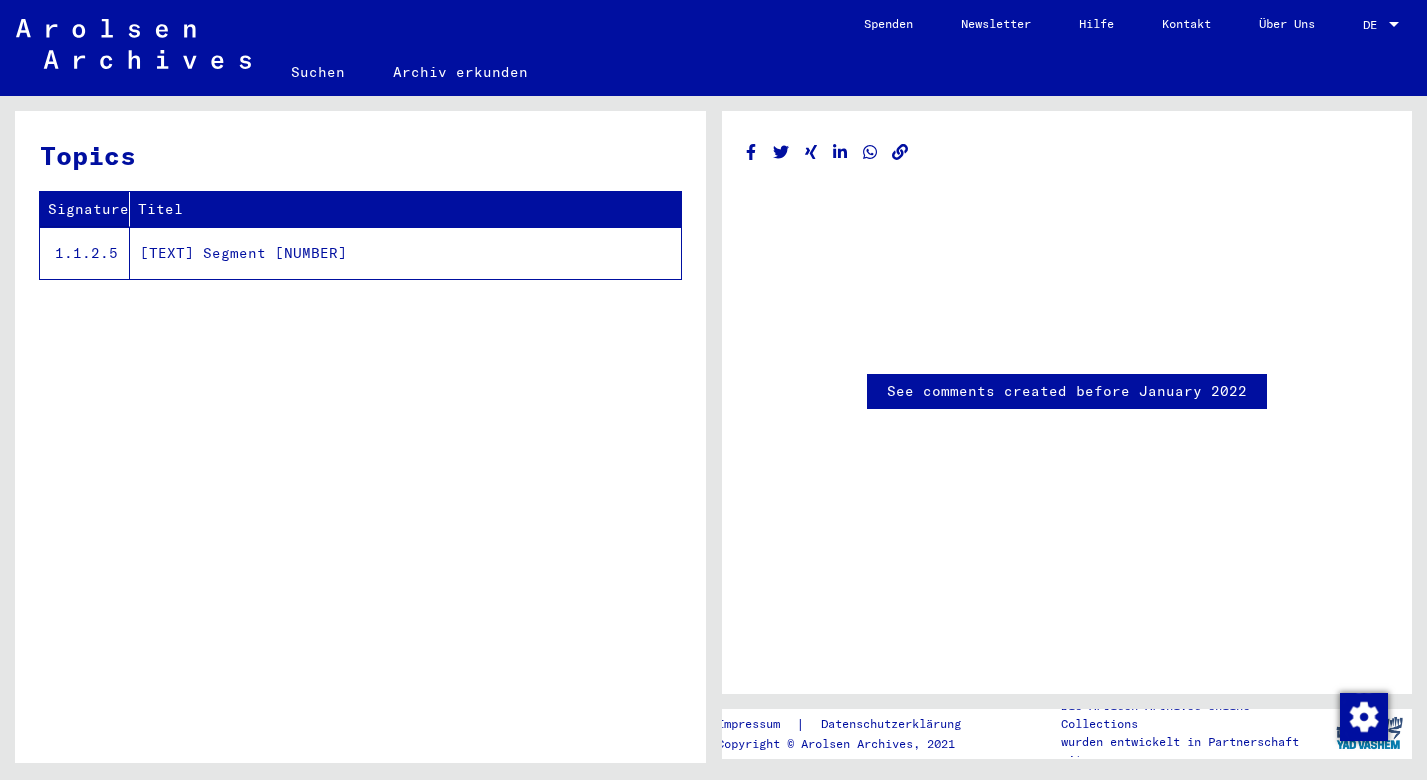 click on "[TEXT] Segment [NUMBER]" 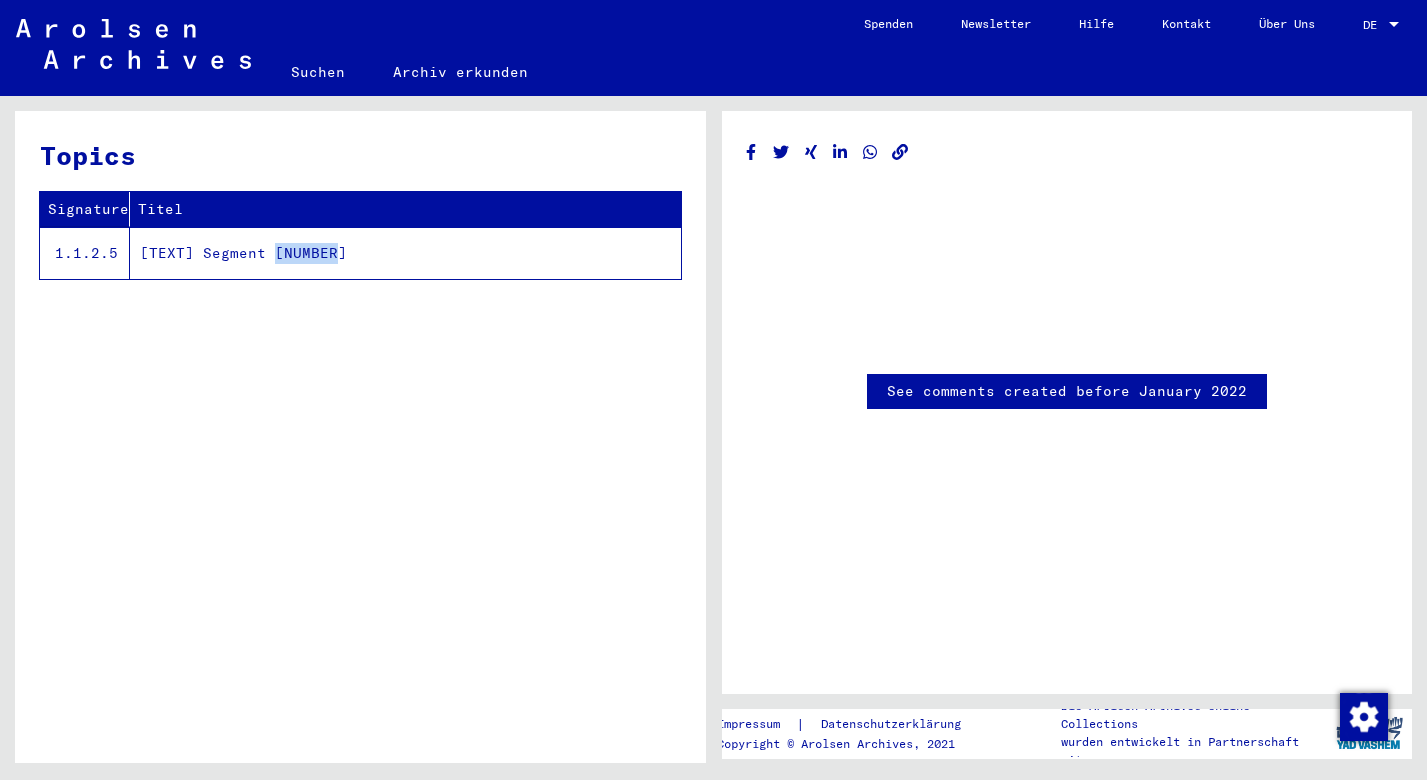 click on "[TEXT] Segment [NUMBER]" 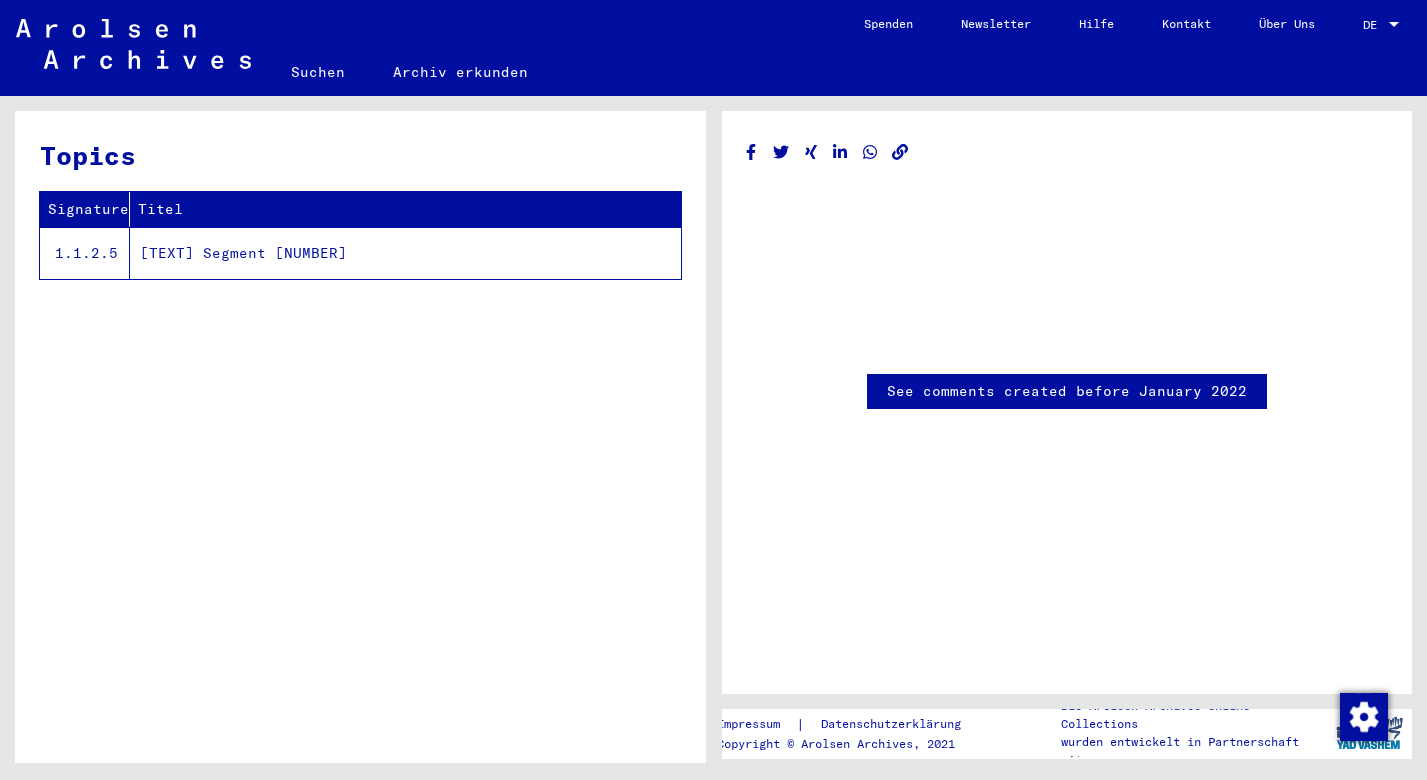 click on "[TEXT] Segment [NUMBER]" 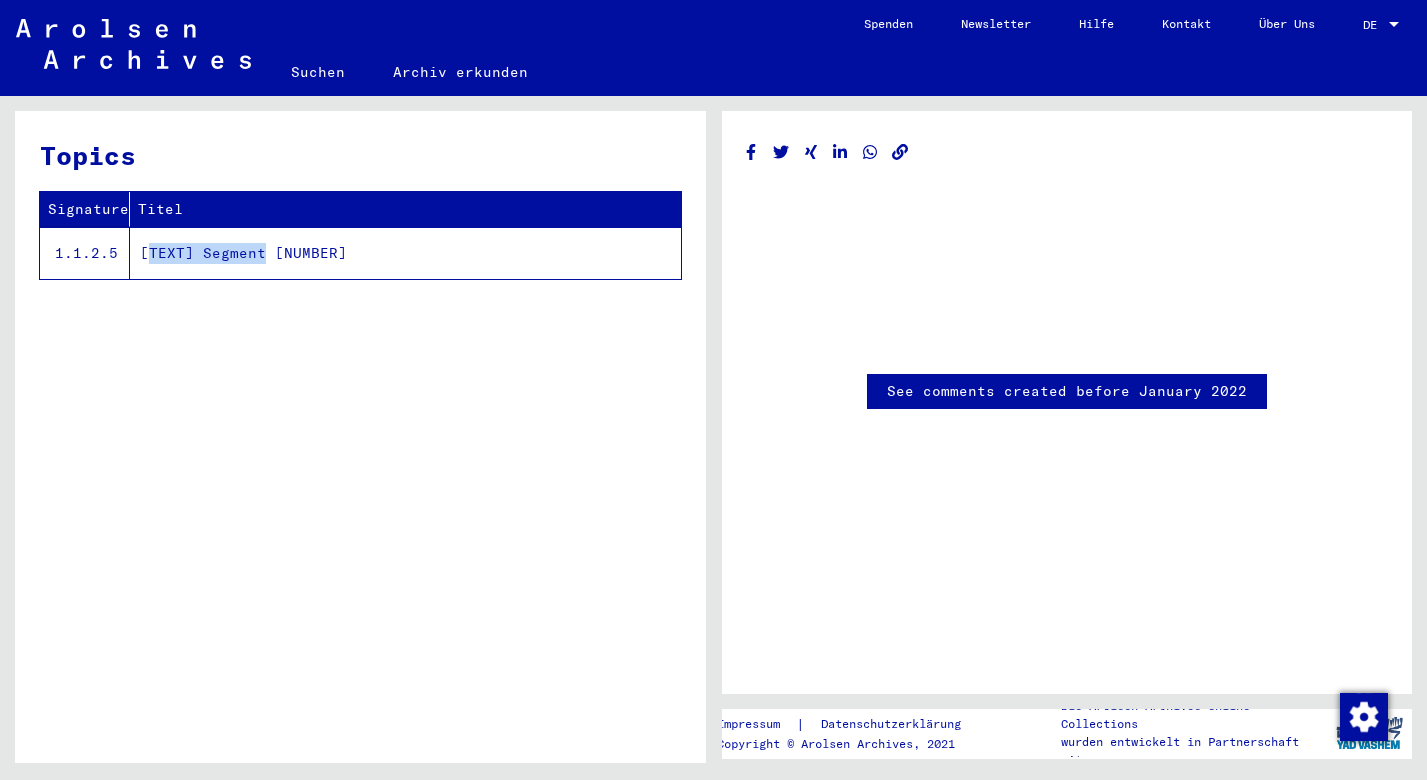 click on "[TEXT] Segment [NUMBER]" 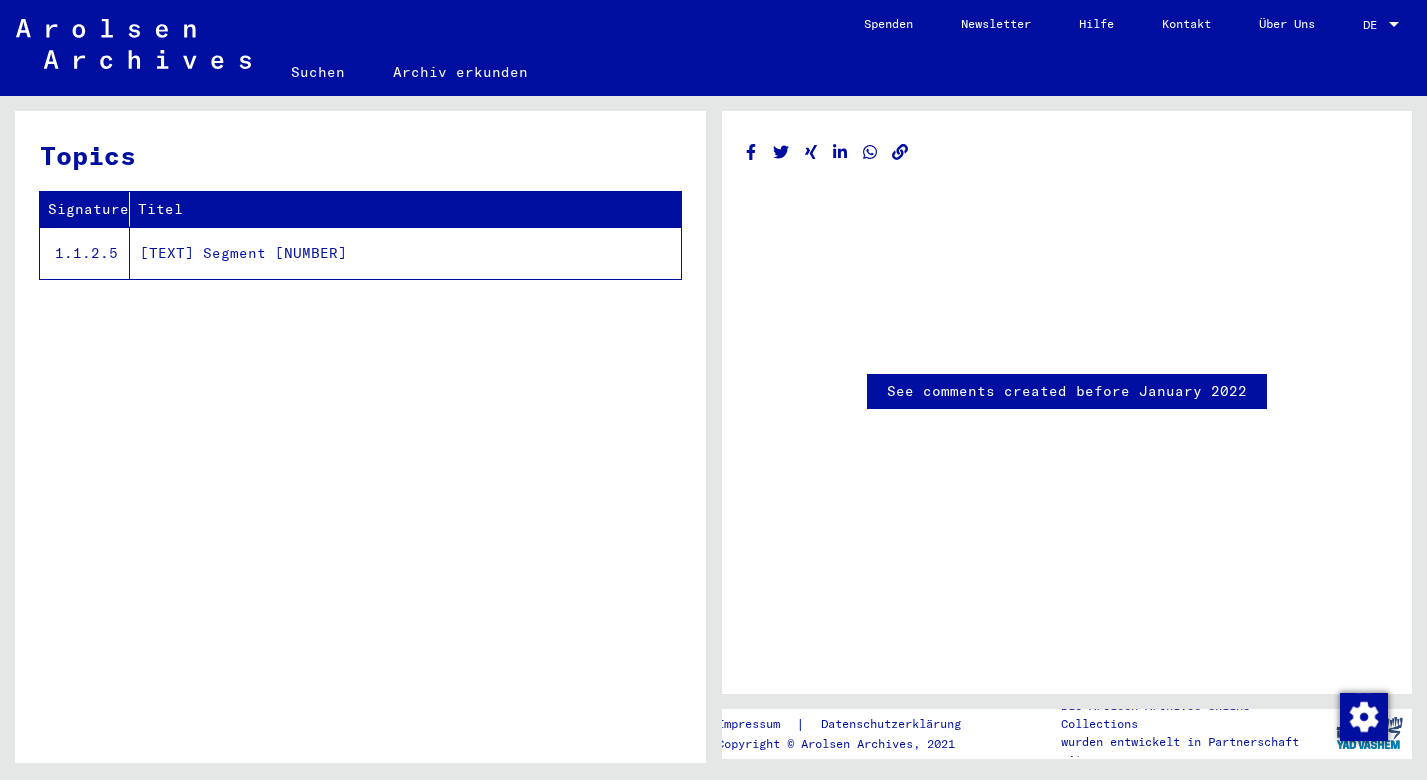 scroll, scrollTop: 0, scrollLeft: 0, axis: both 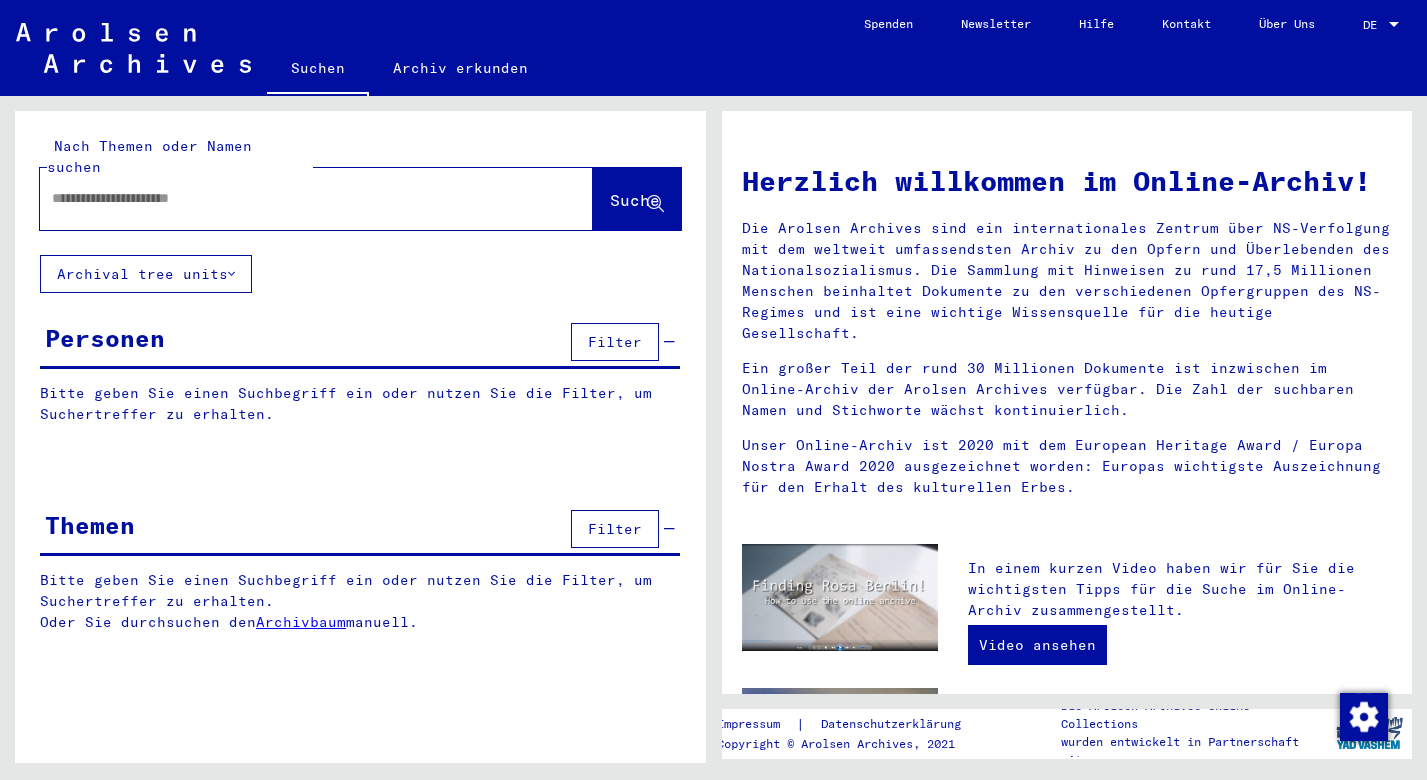 click at bounding box center (292, 198) 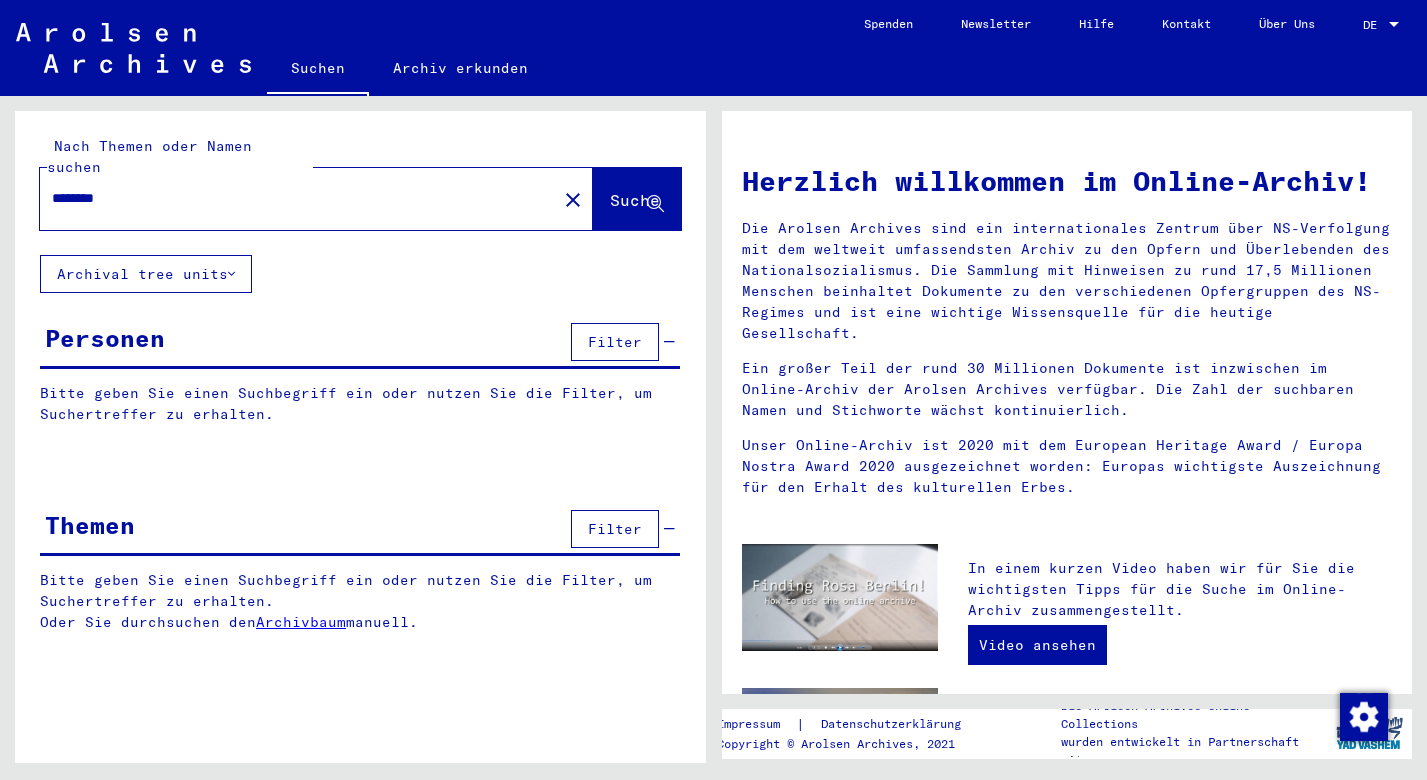 type on "********" 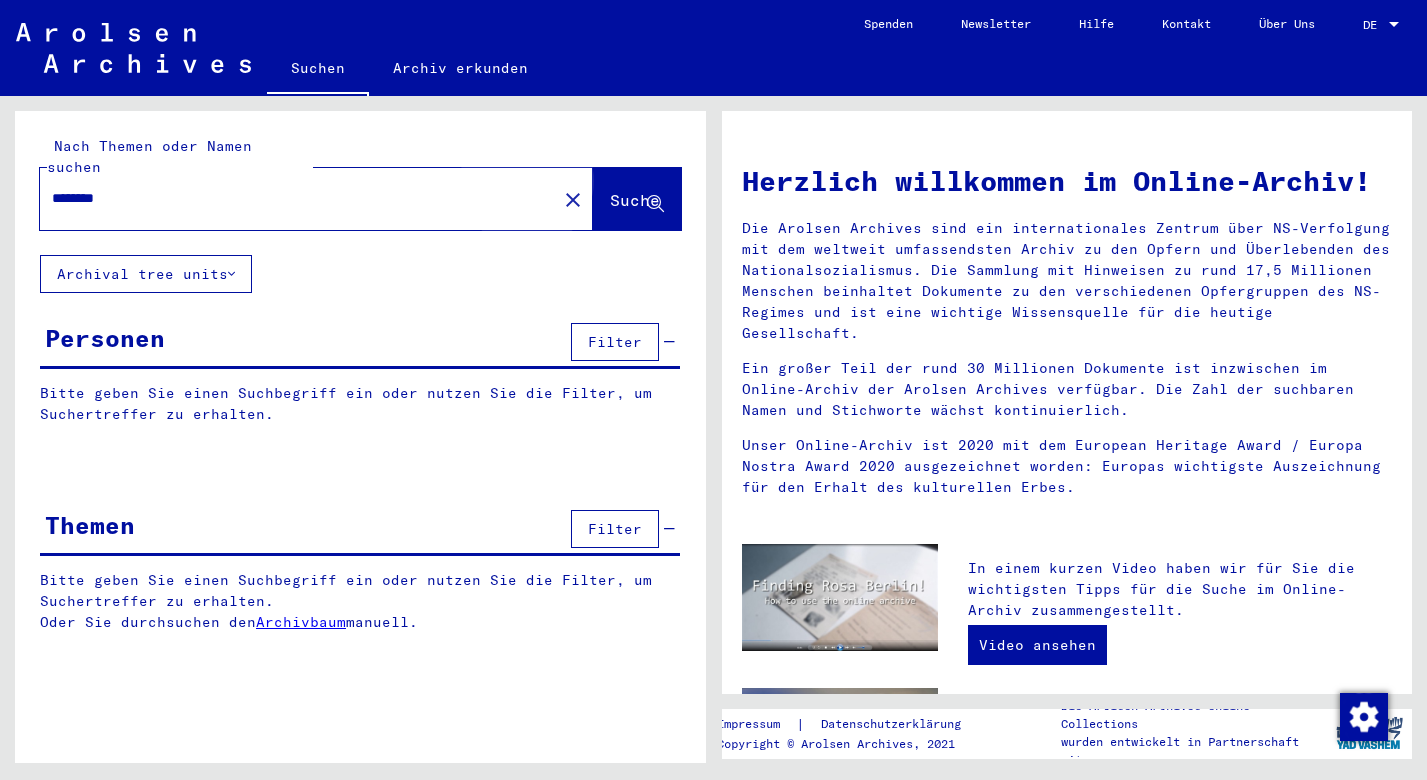 click on "Suche" 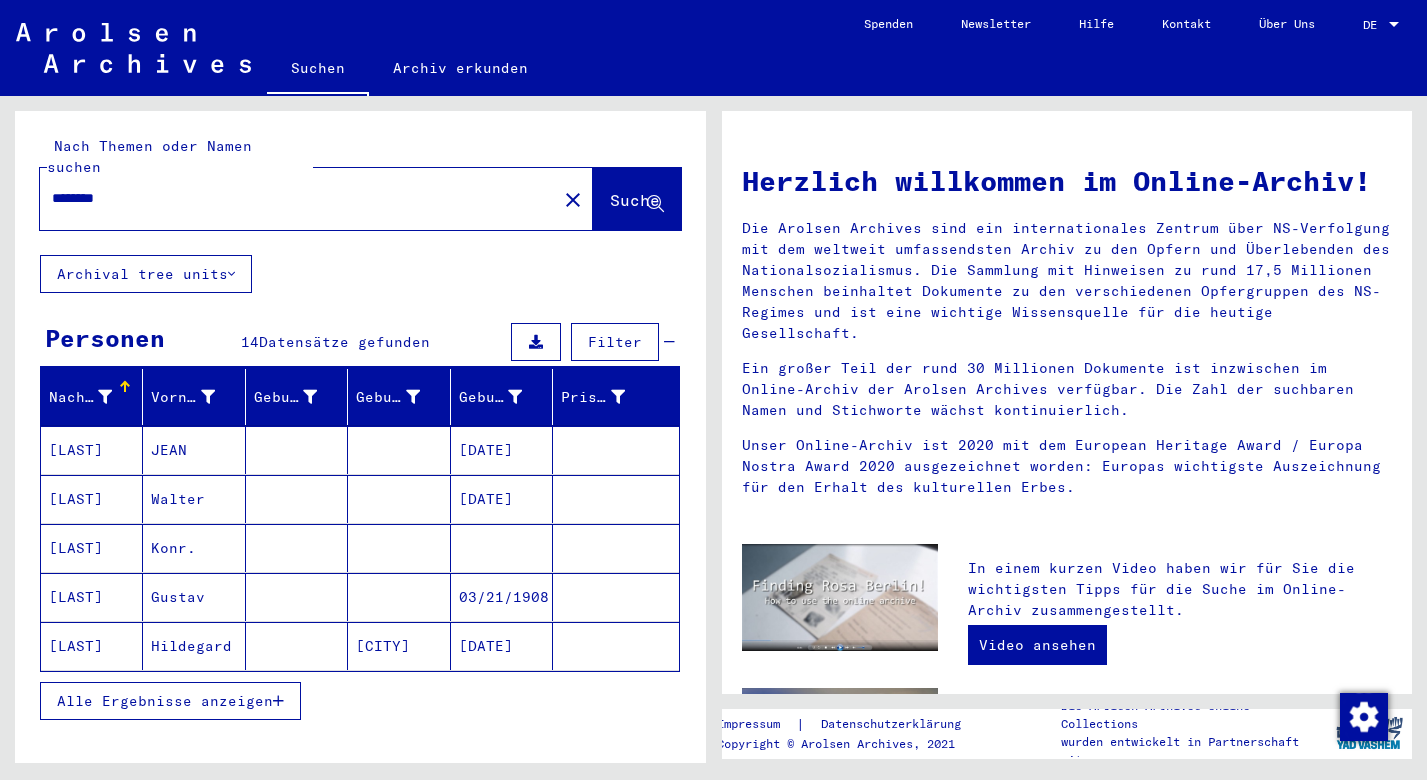 click on "Hildegard" 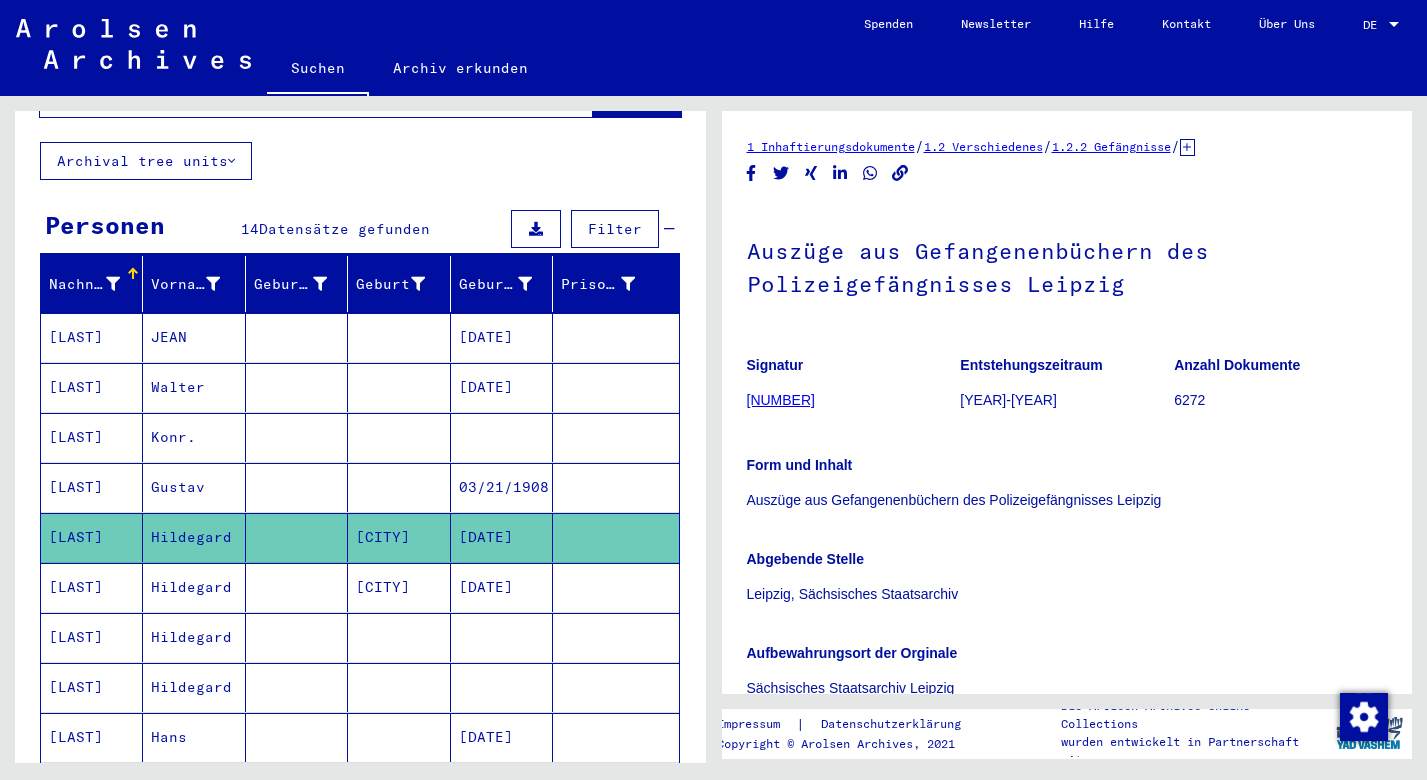 scroll, scrollTop: 114, scrollLeft: 0, axis: vertical 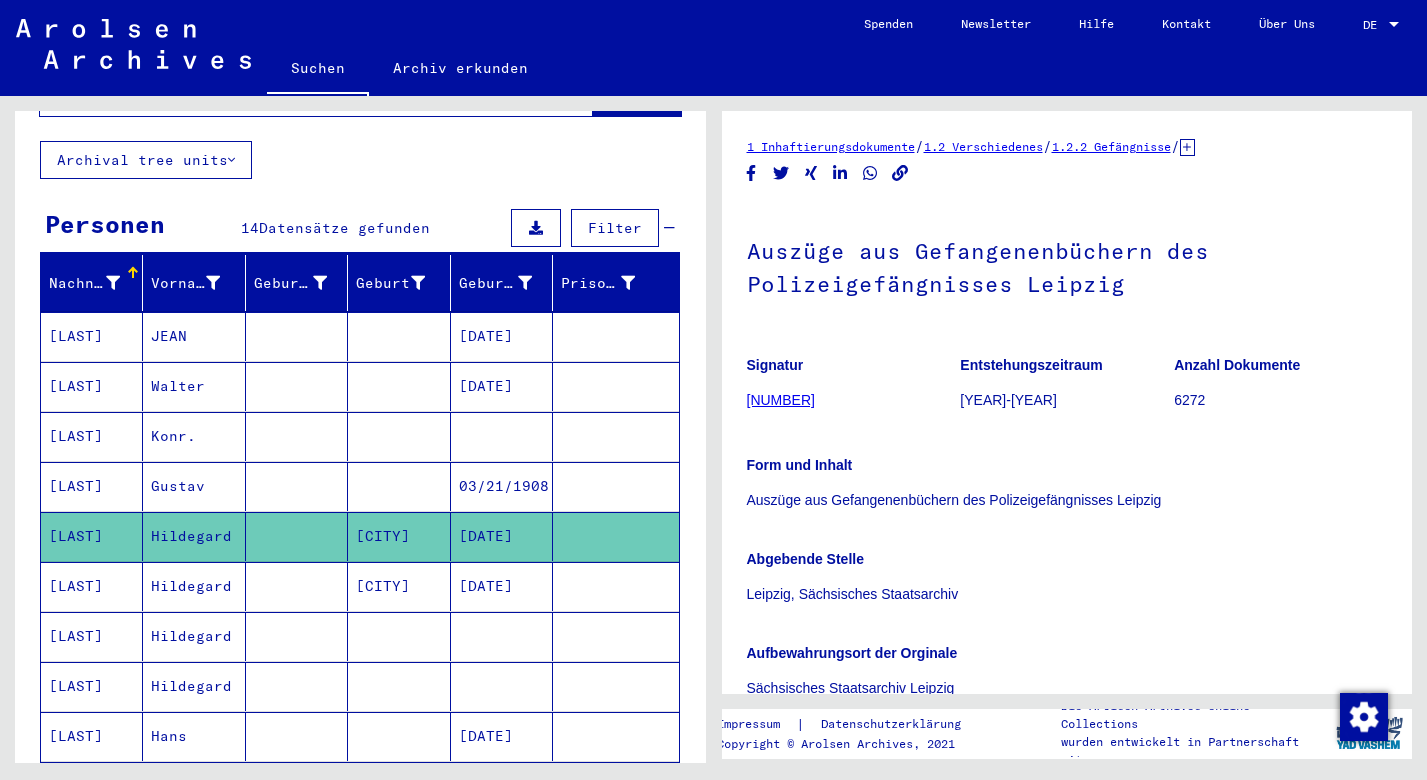 click on "[CITY]" 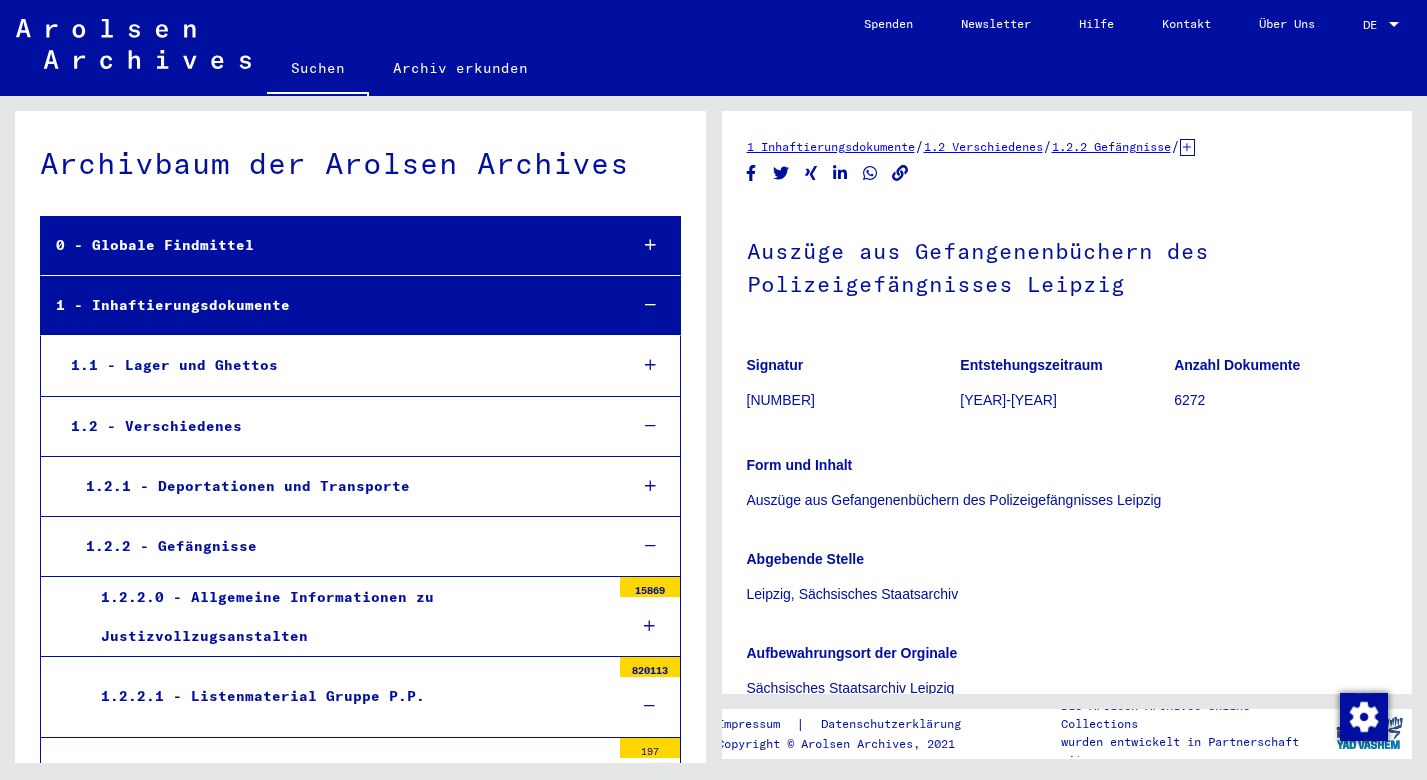 scroll, scrollTop: 5880, scrollLeft: 0, axis: vertical 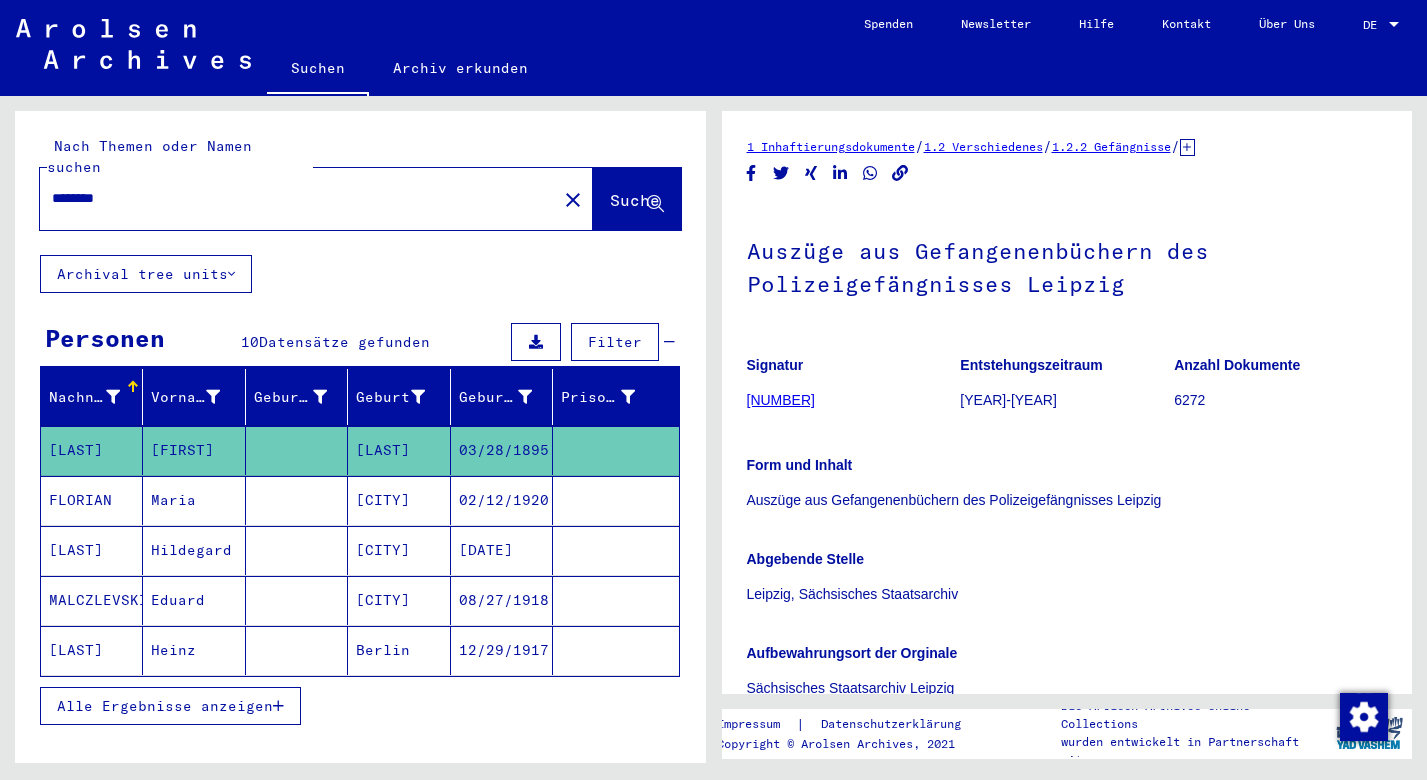 click at bounding box center [278, 706] 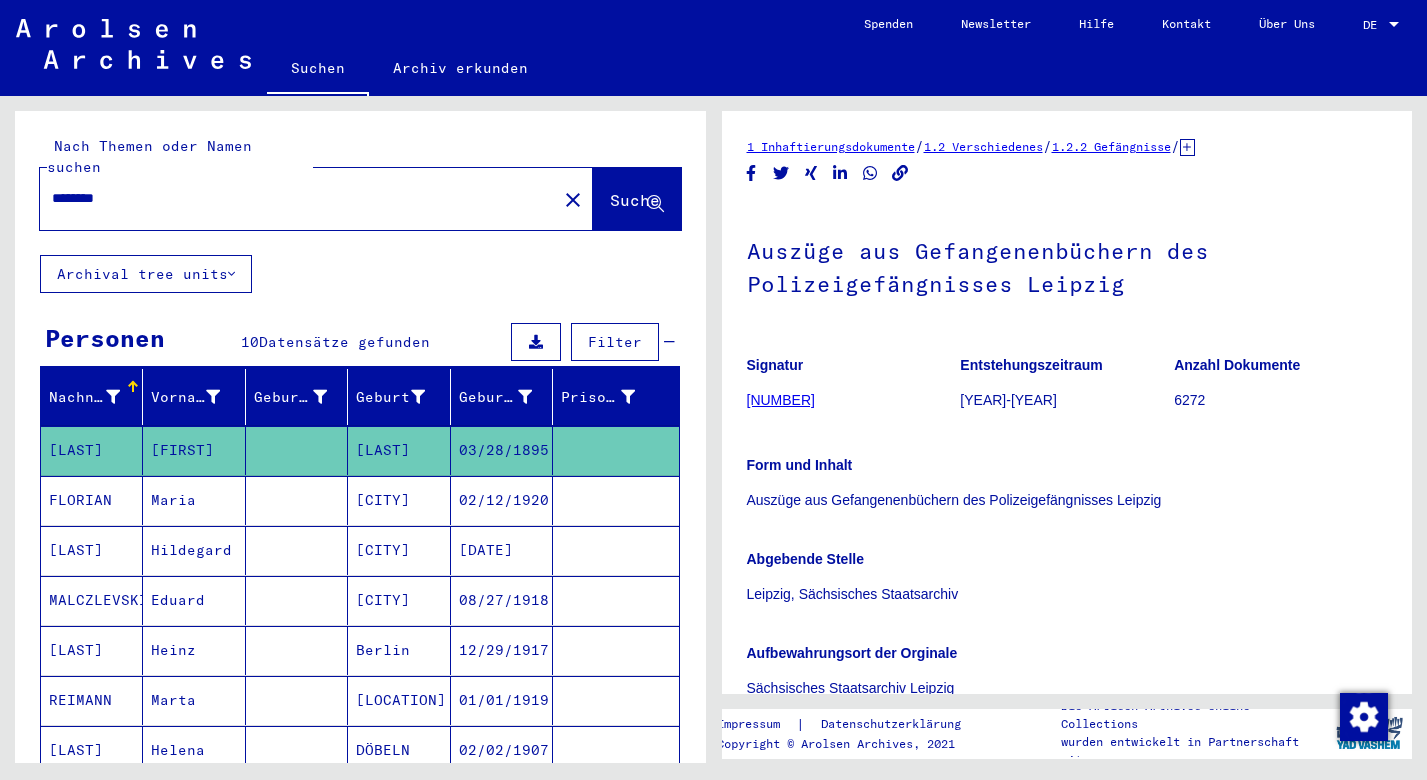 scroll, scrollTop: 0, scrollLeft: 0, axis: both 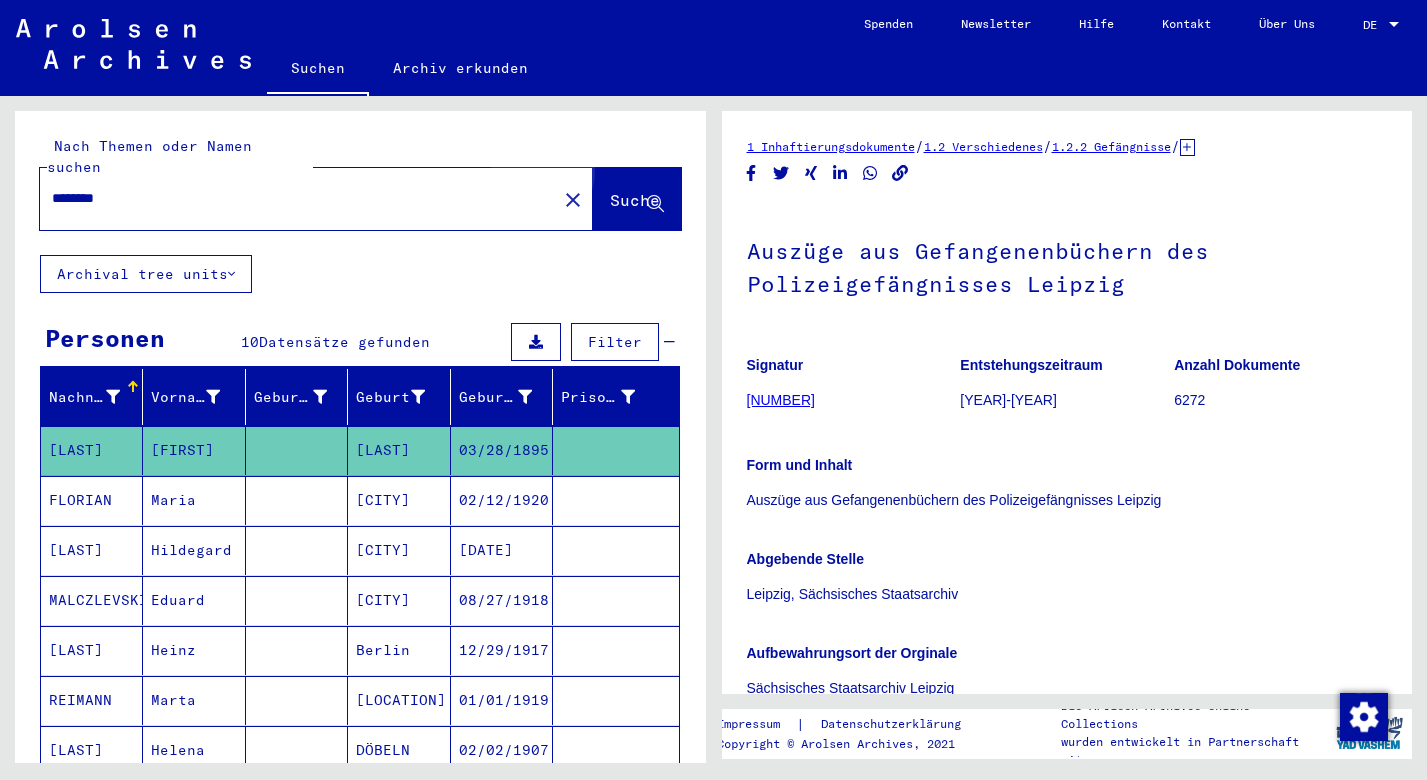 click on "Suche" 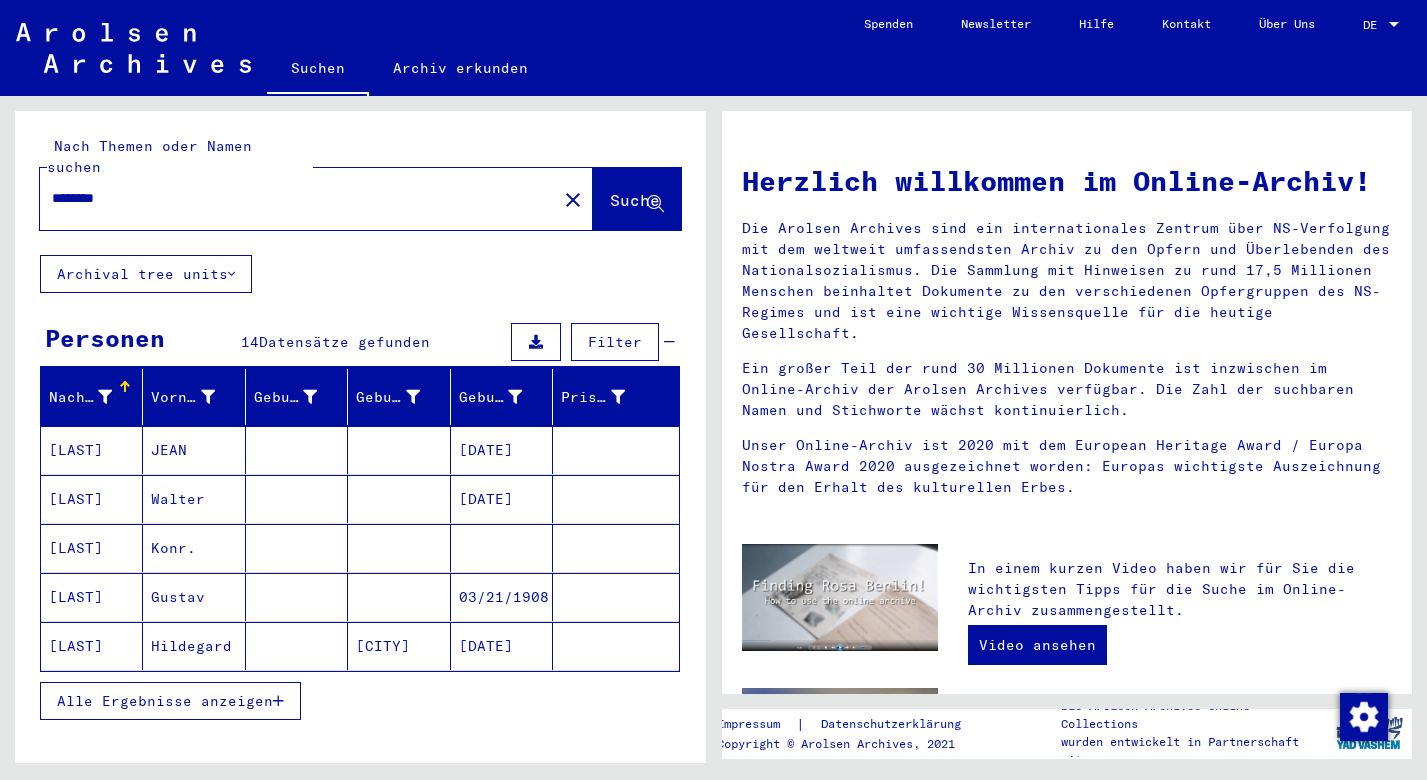 click at bounding box center [278, 701] 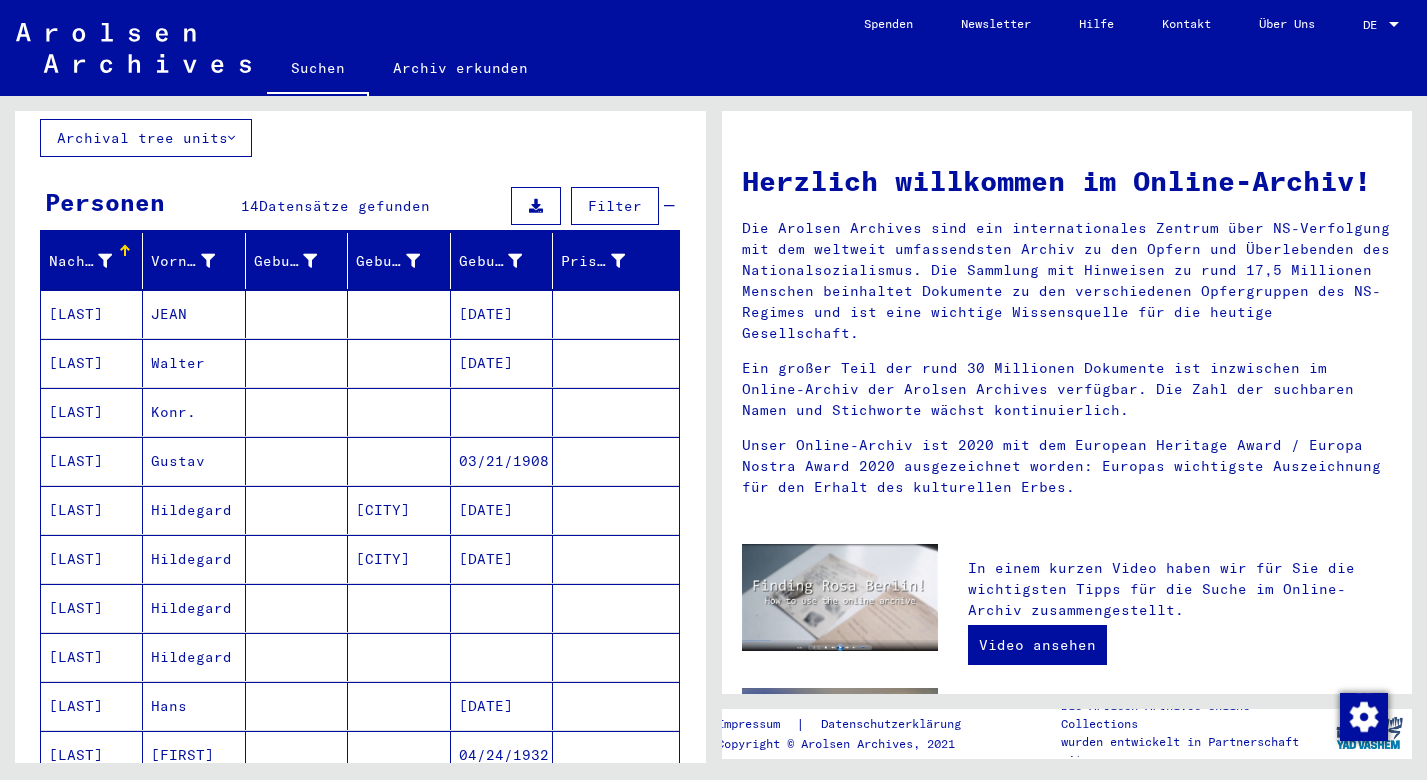 scroll, scrollTop: 137, scrollLeft: 0, axis: vertical 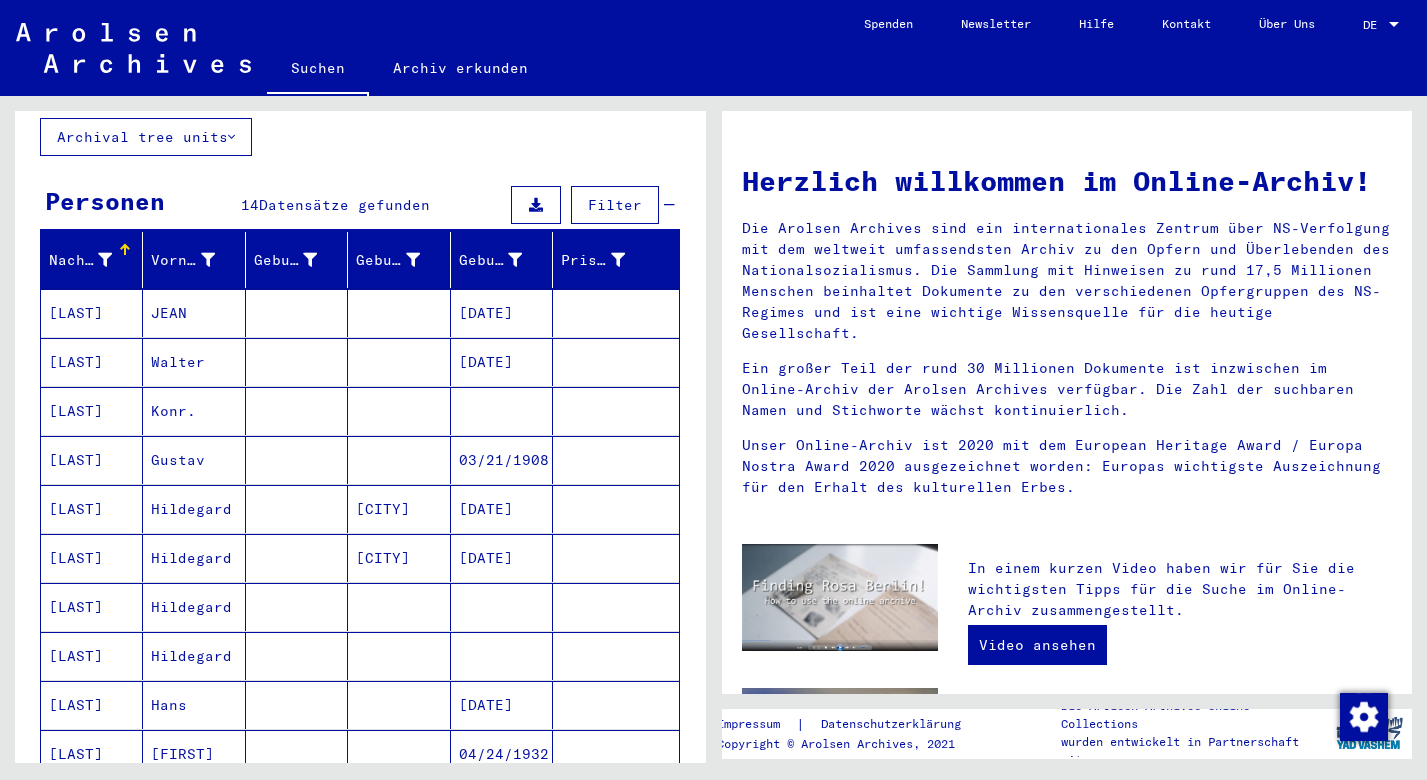 click on "Hildegard" at bounding box center (194, 705) 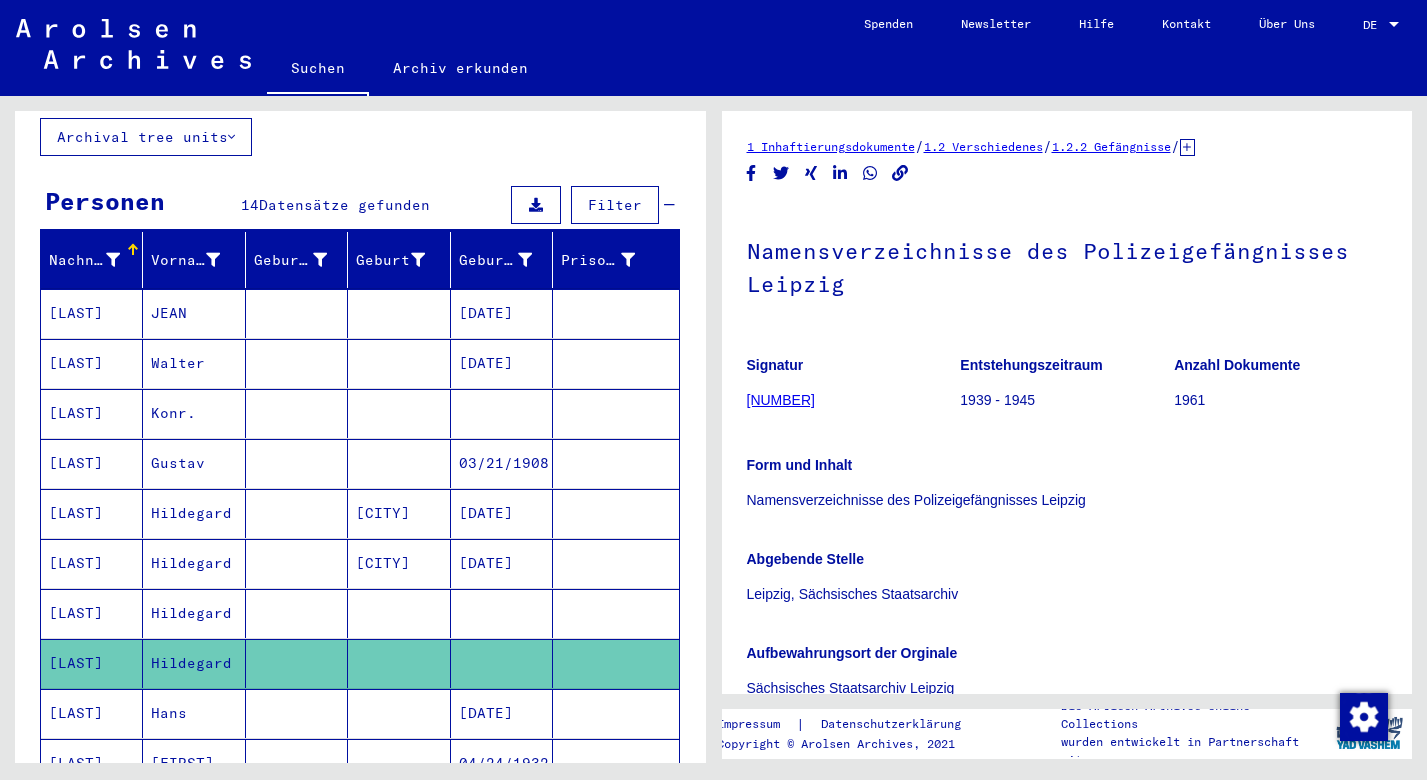 scroll, scrollTop: 0, scrollLeft: 0, axis: both 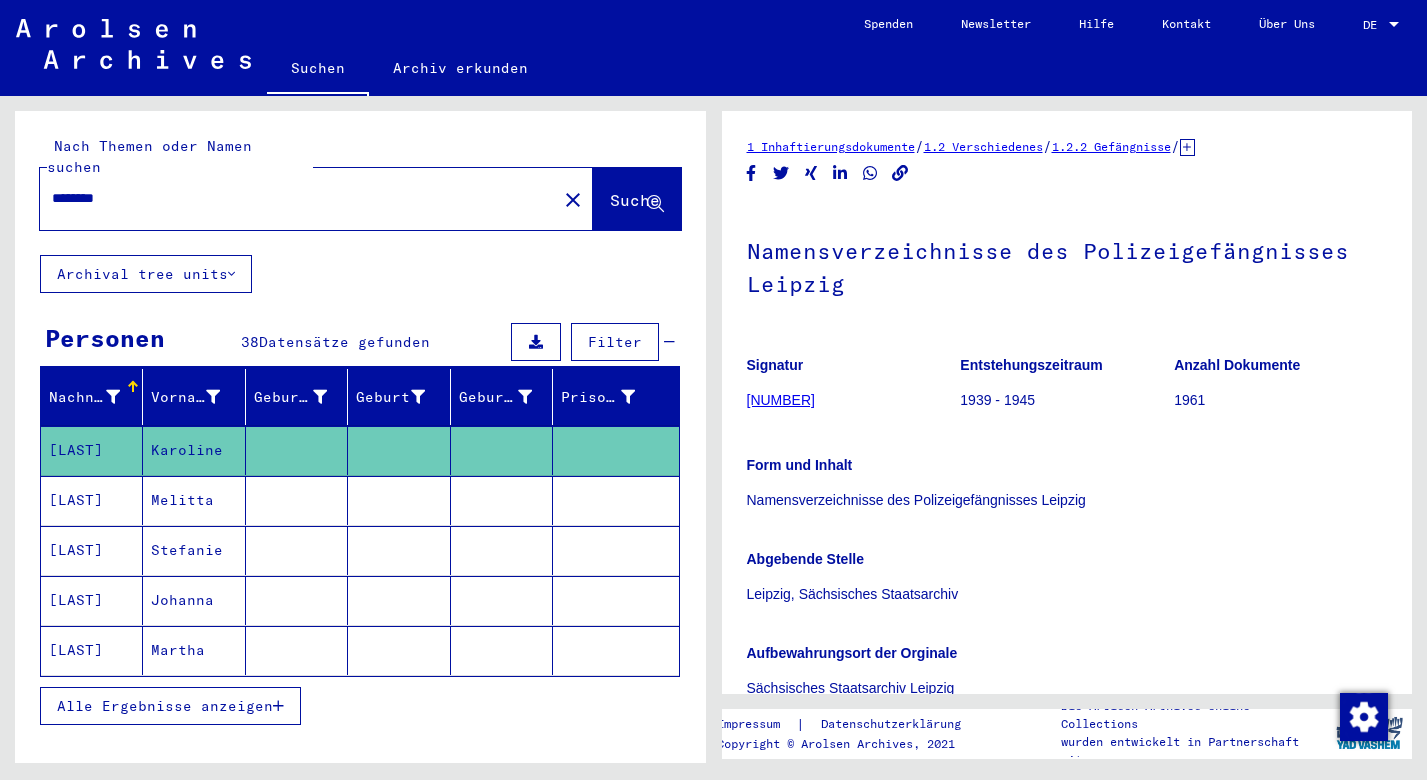 click at bounding box center (278, 706) 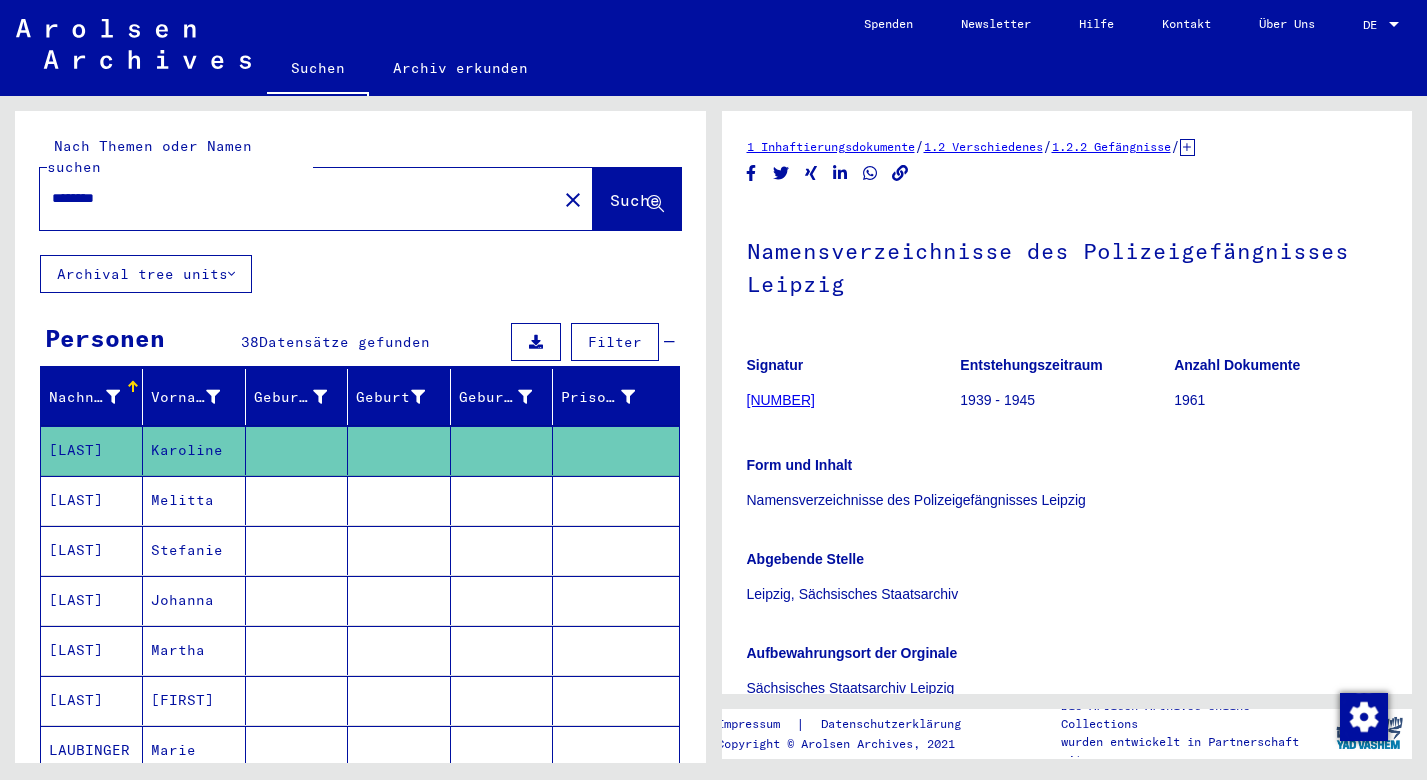 scroll, scrollTop: 0, scrollLeft: 0, axis: both 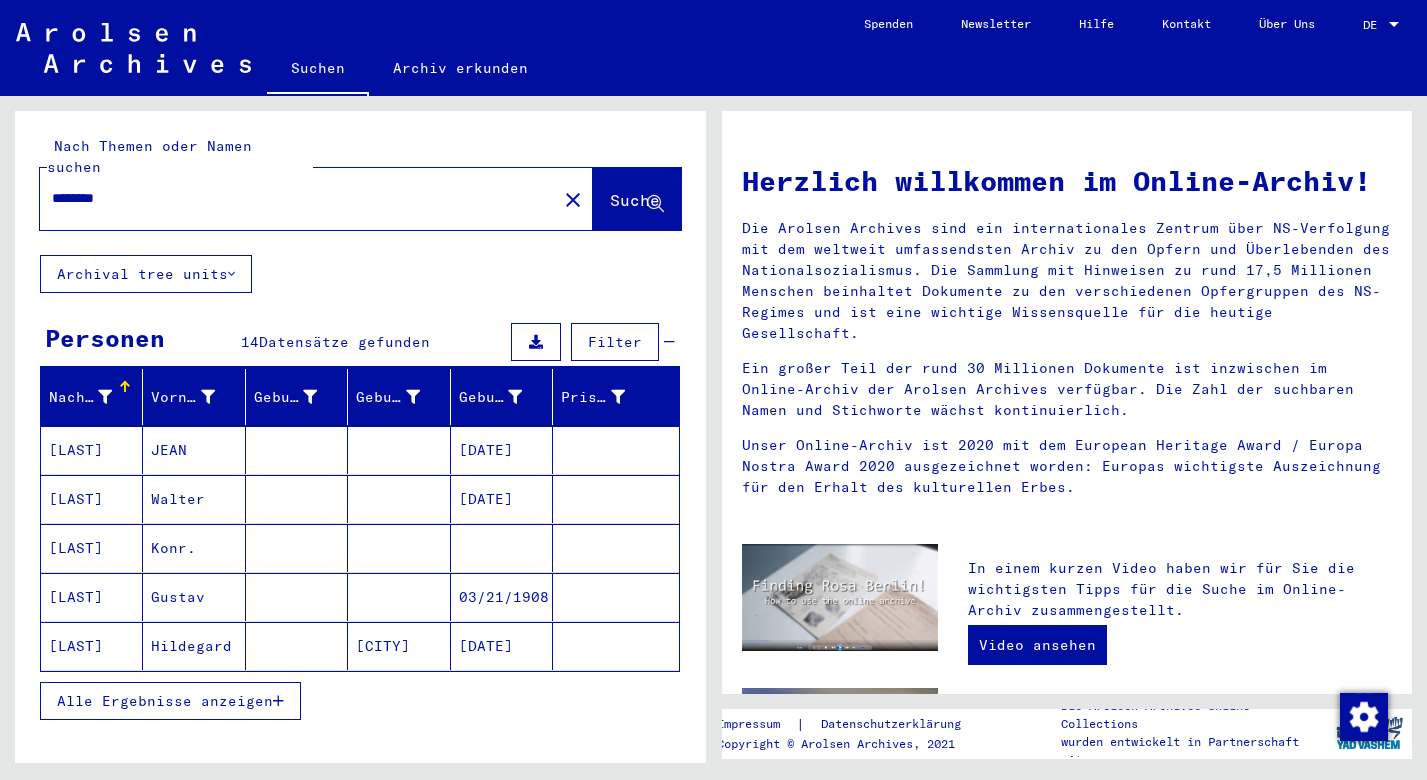 click at bounding box center (278, 701) 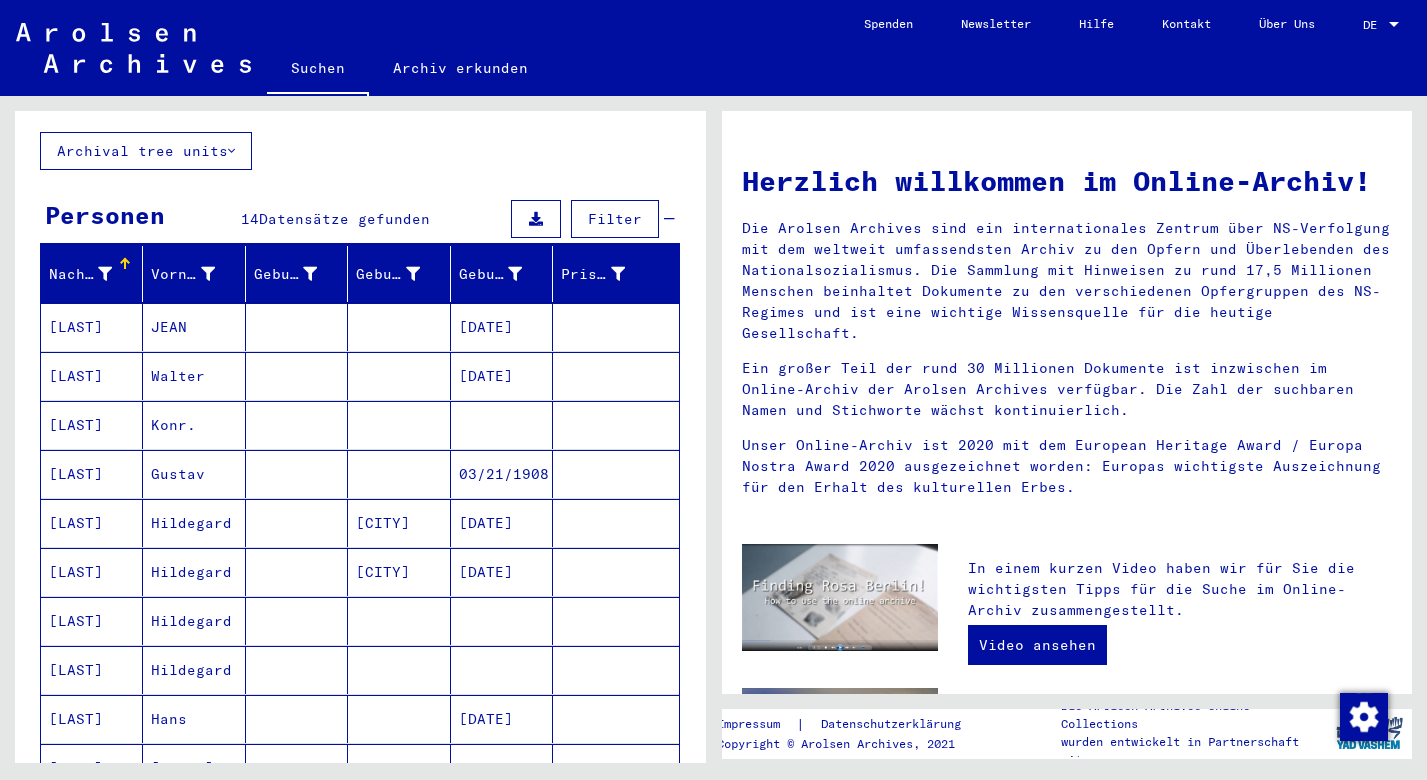 scroll, scrollTop: 127, scrollLeft: 0, axis: vertical 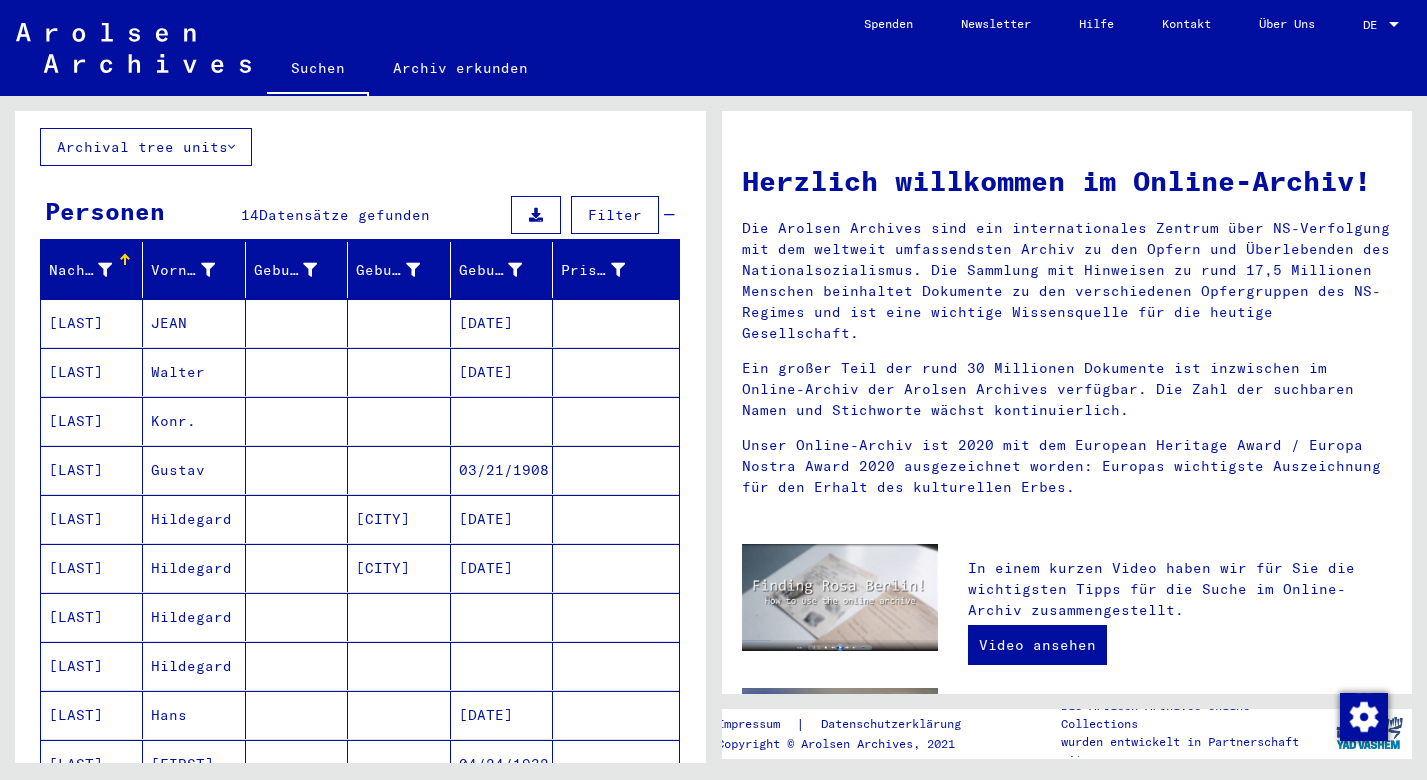 click on "Hildegard" at bounding box center [194, 617] 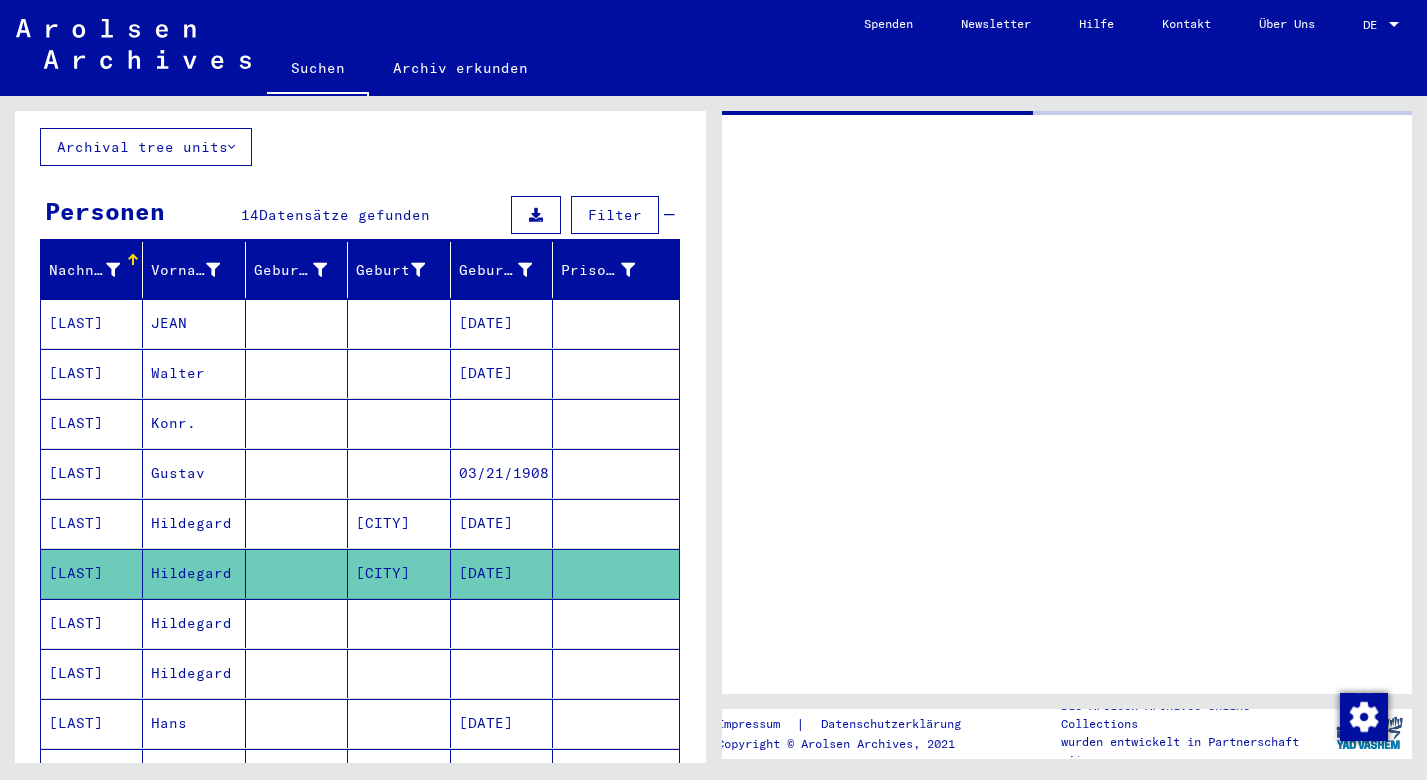 click on "Hildegard" 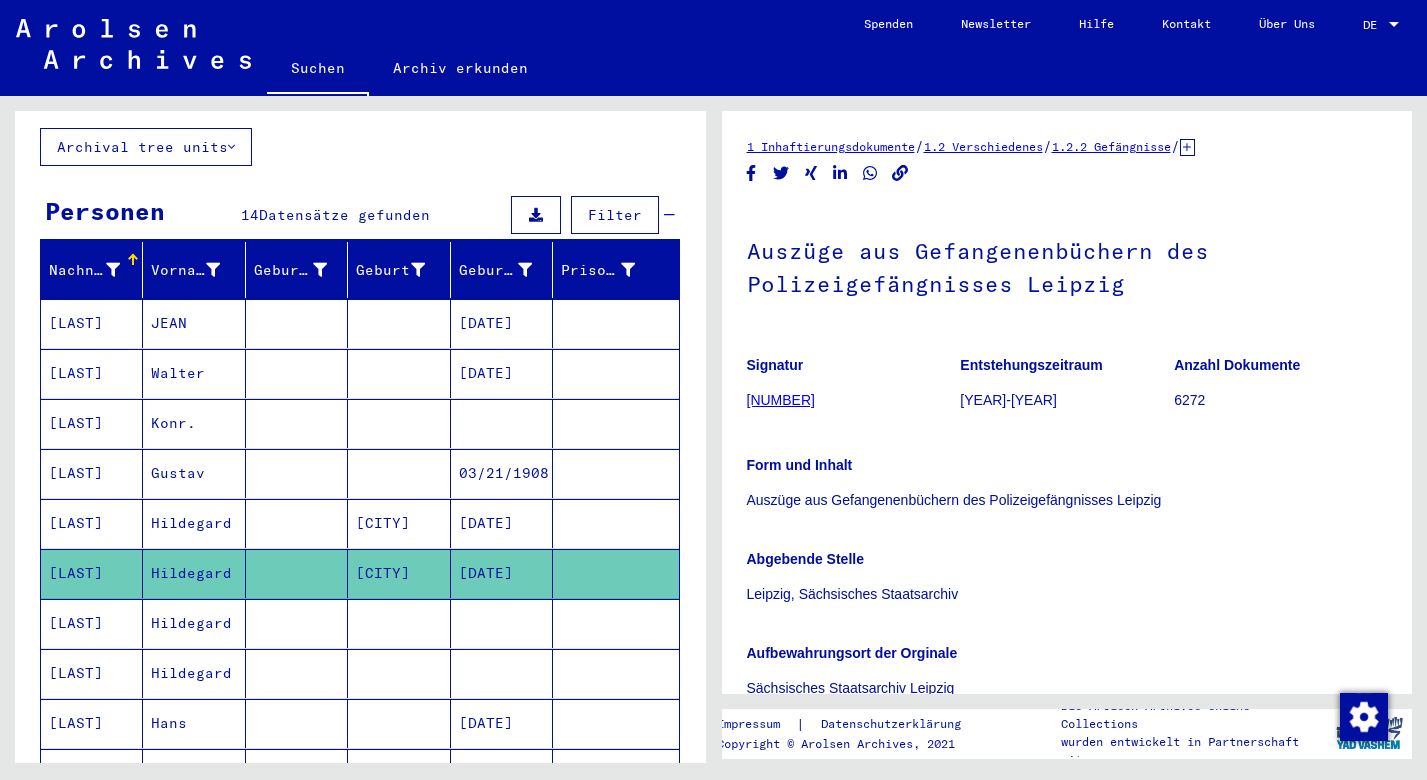 click on "Hildegard" at bounding box center (194, 573) 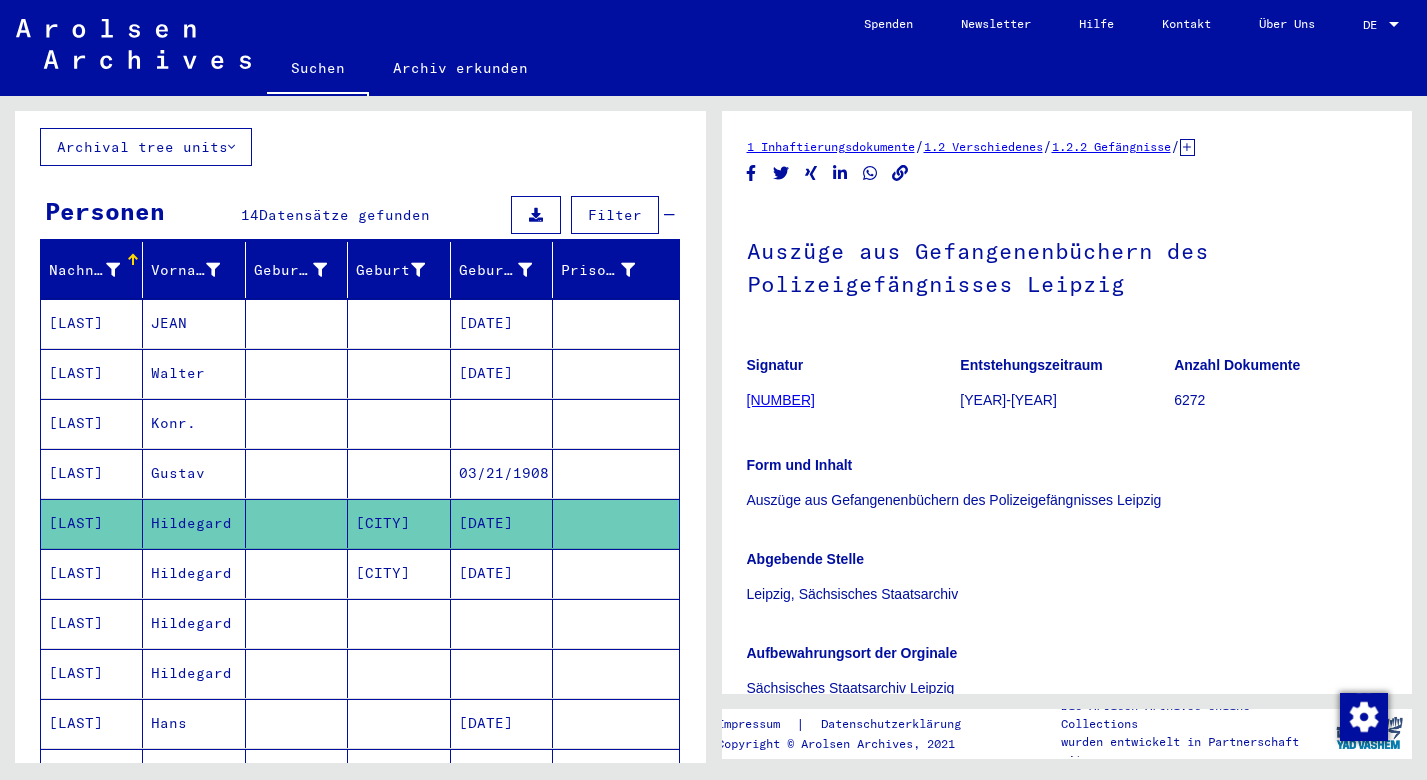 click on "Hildegard" at bounding box center (194, 623) 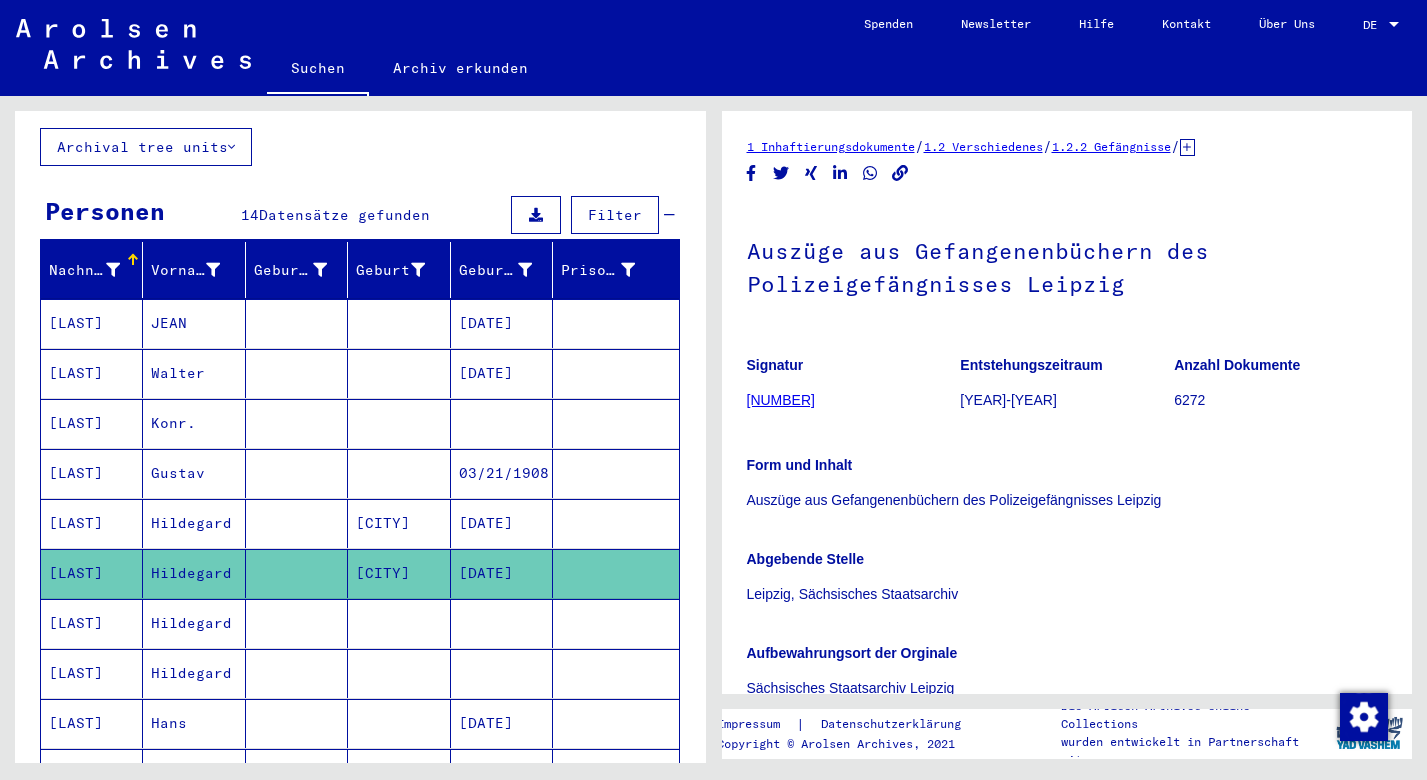 click on "Hildegard" at bounding box center (194, 673) 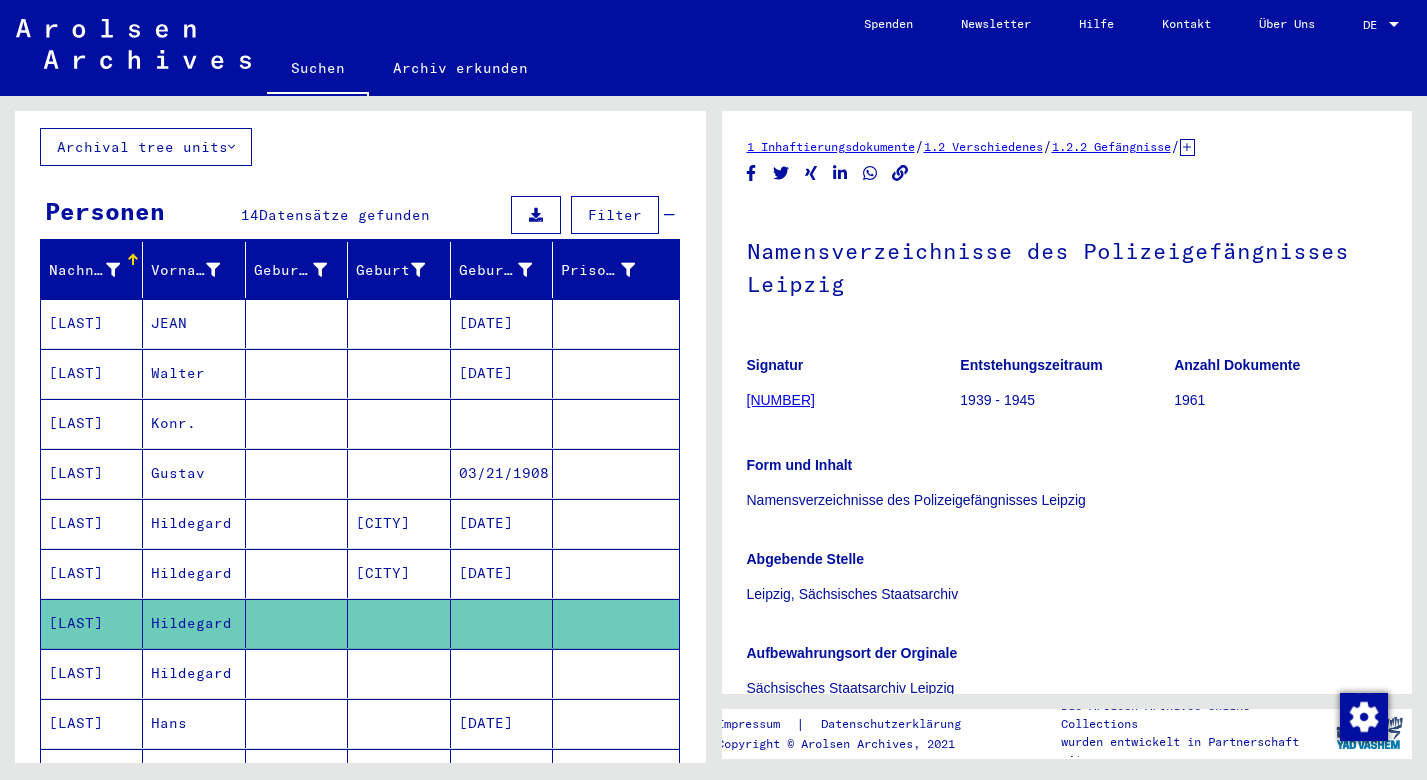 click on "Hildegard" at bounding box center (194, 723) 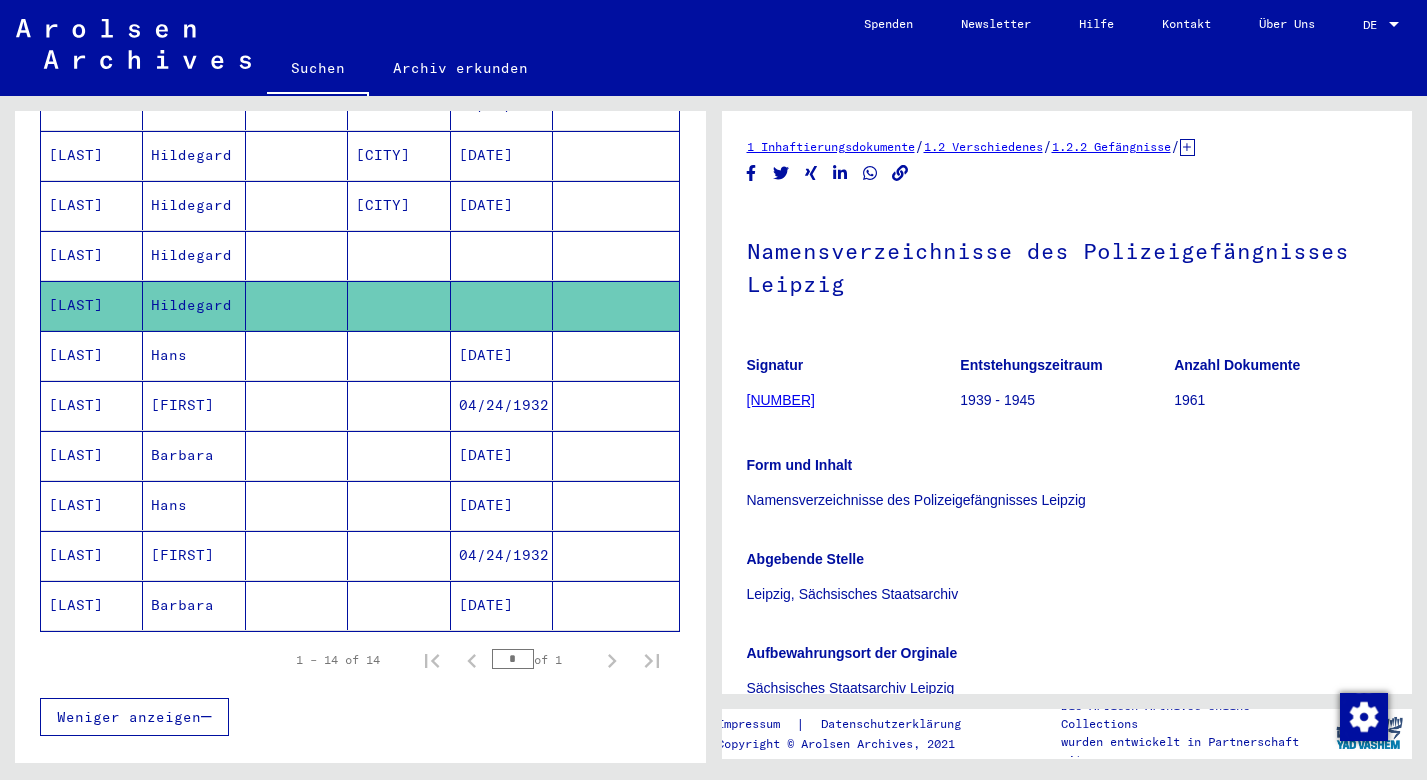 scroll, scrollTop: 492, scrollLeft: 0, axis: vertical 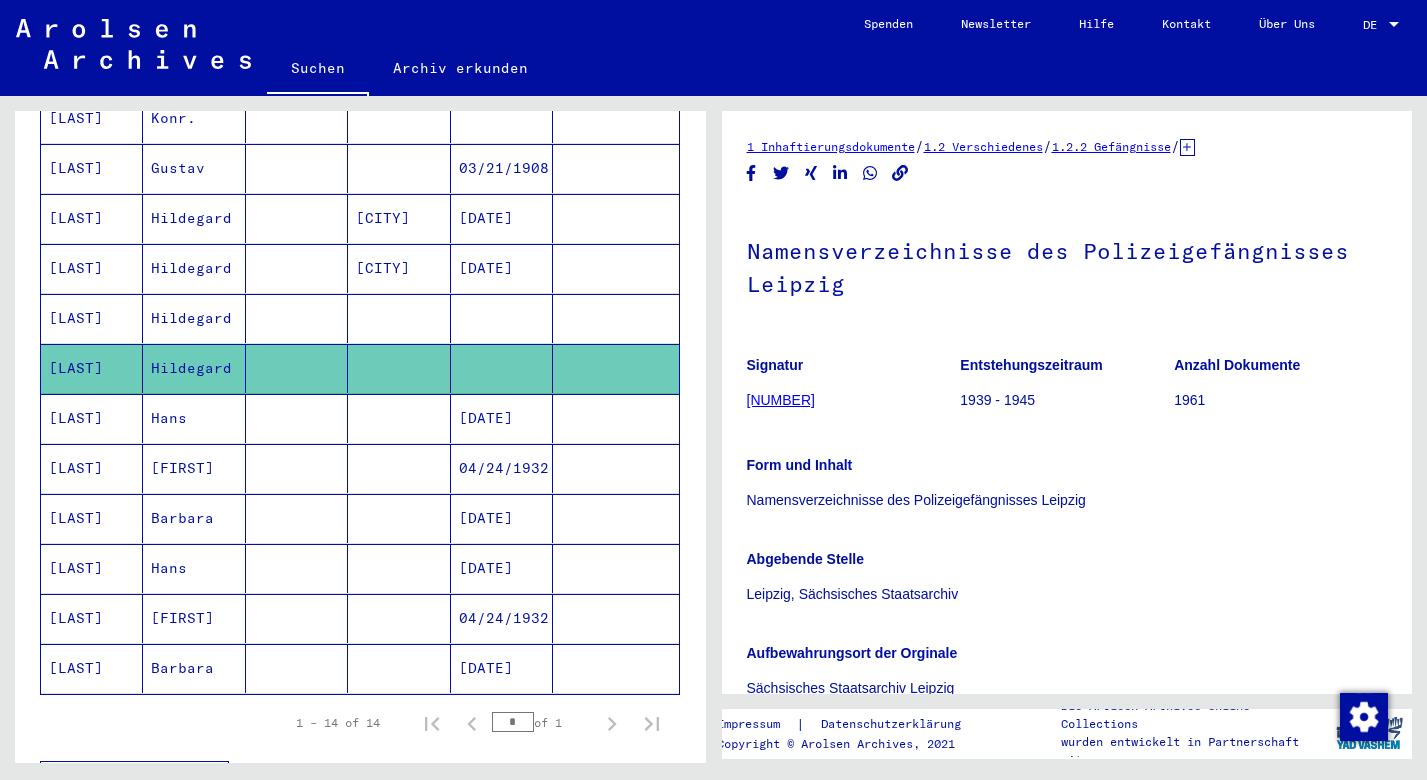 click on "[DATE]" at bounding box center [502, 268] 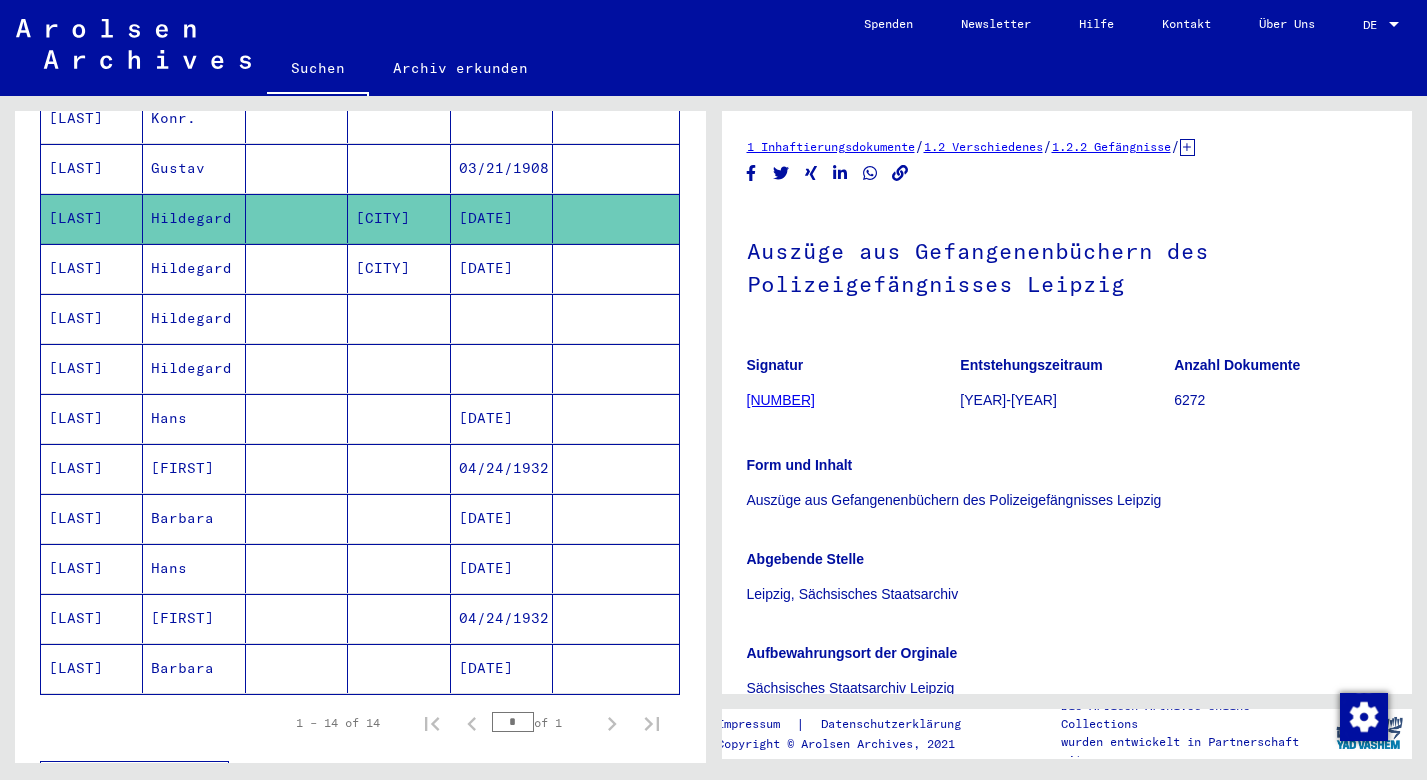 click on "[NUMBER]" 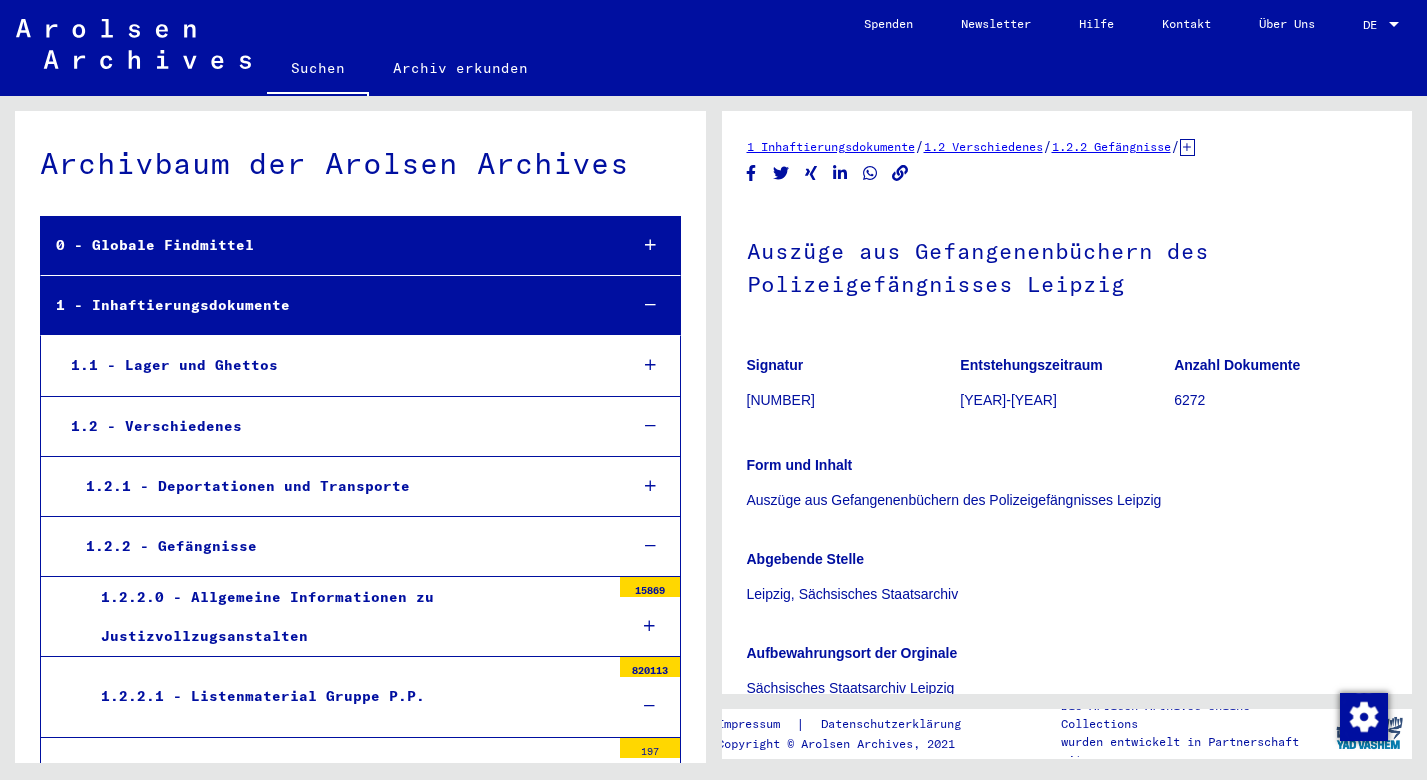 scroll, scrollTop: 5880, scrollLeft: 0, axis: vertical 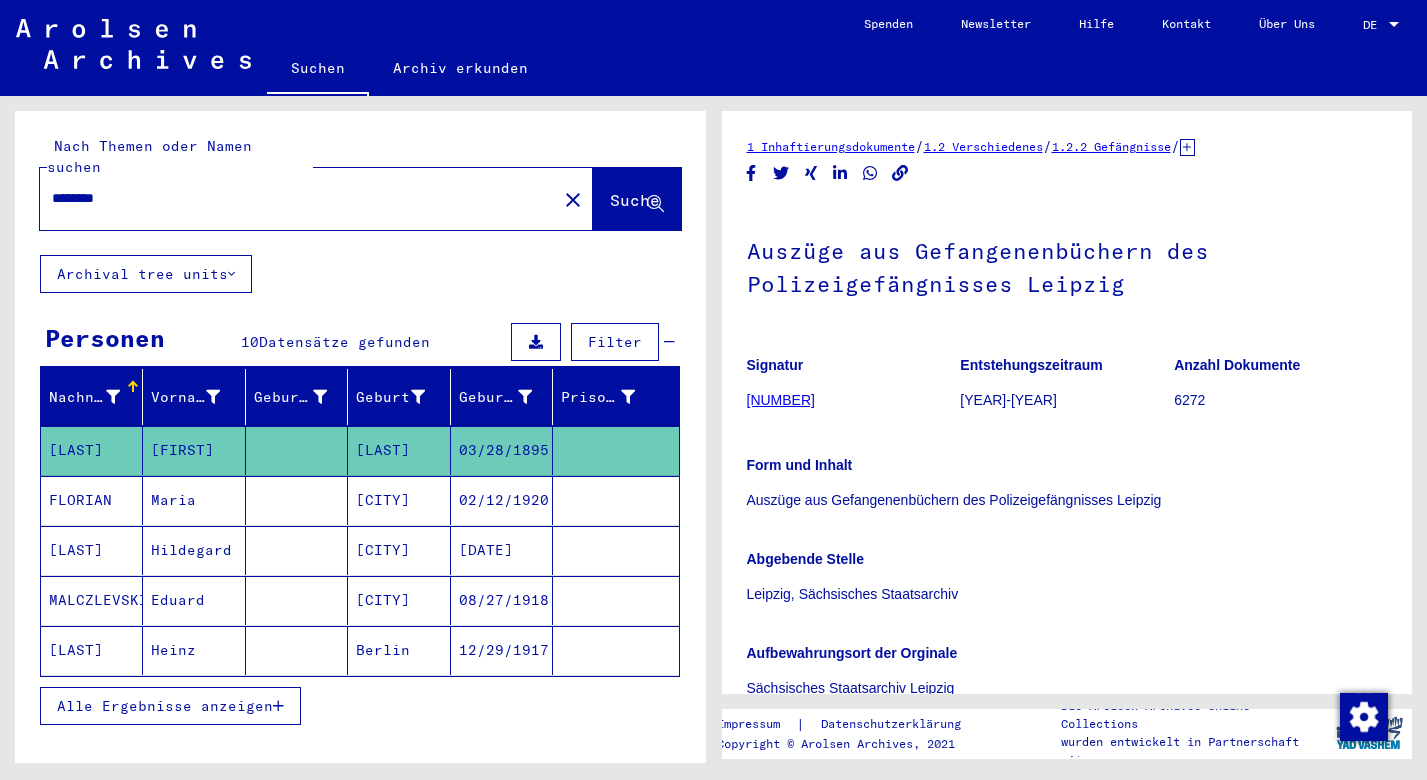 drag, startPoint x: 54, startPoint y: 176, endPoint x: 191, endPoint y: 176, distance: 137 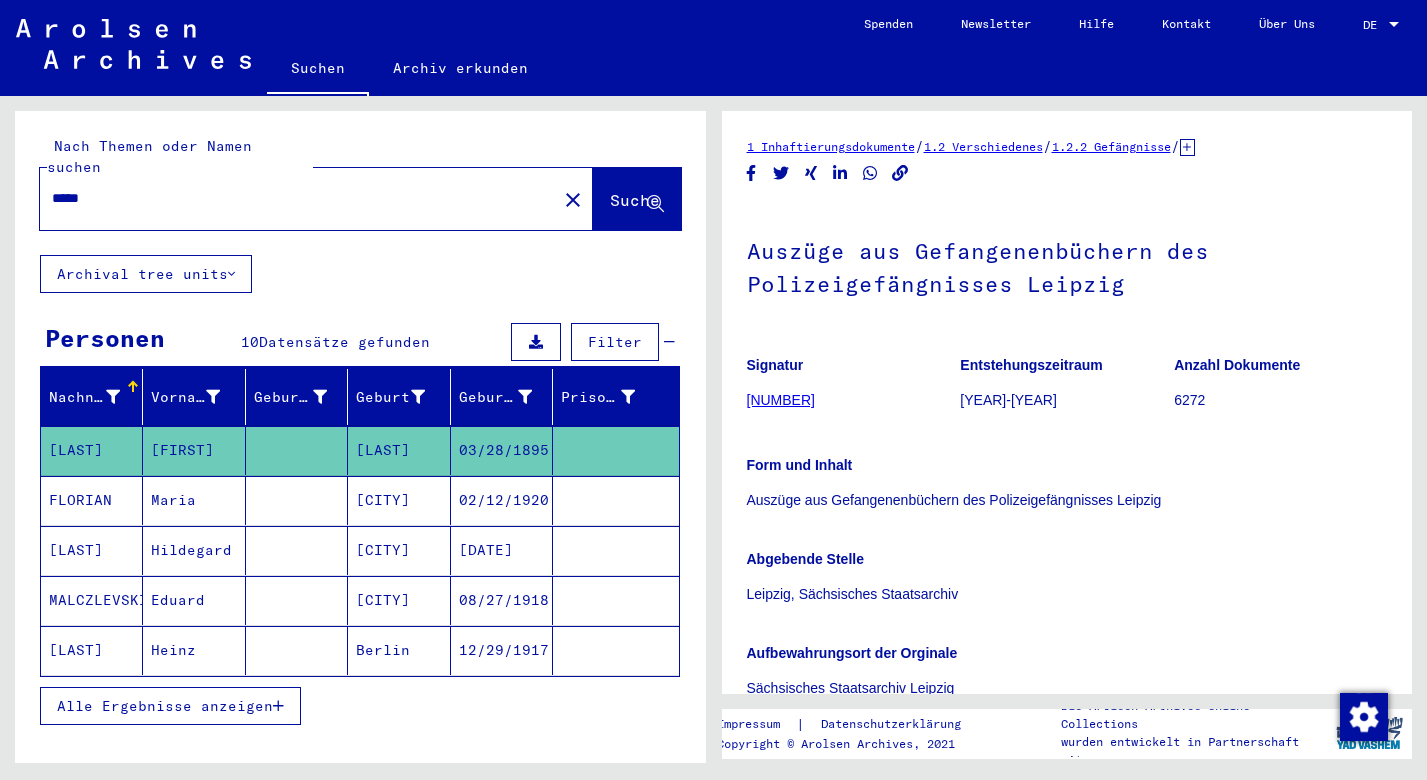 click on "Suche" 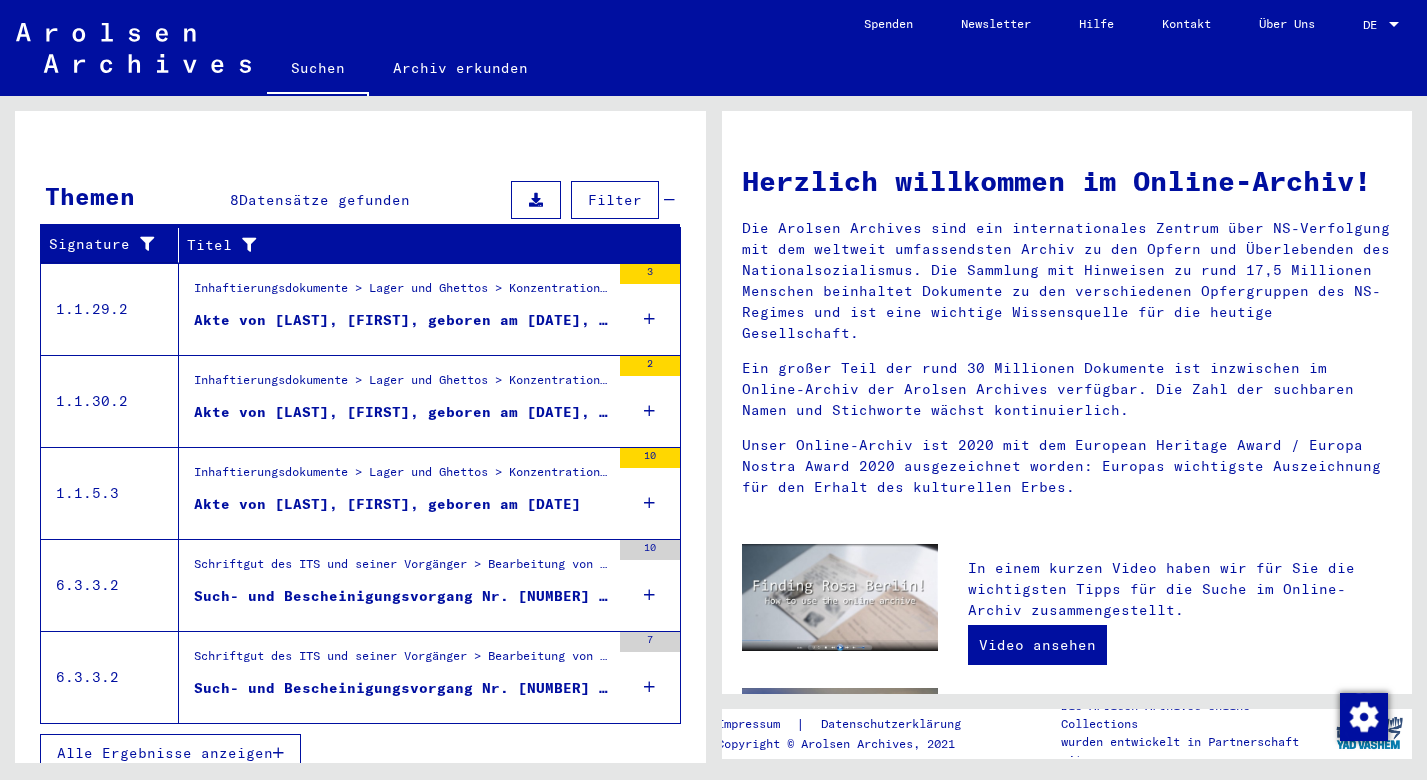 scroll, scrollTop: 320, scrollLeft: 0, axis: vertical 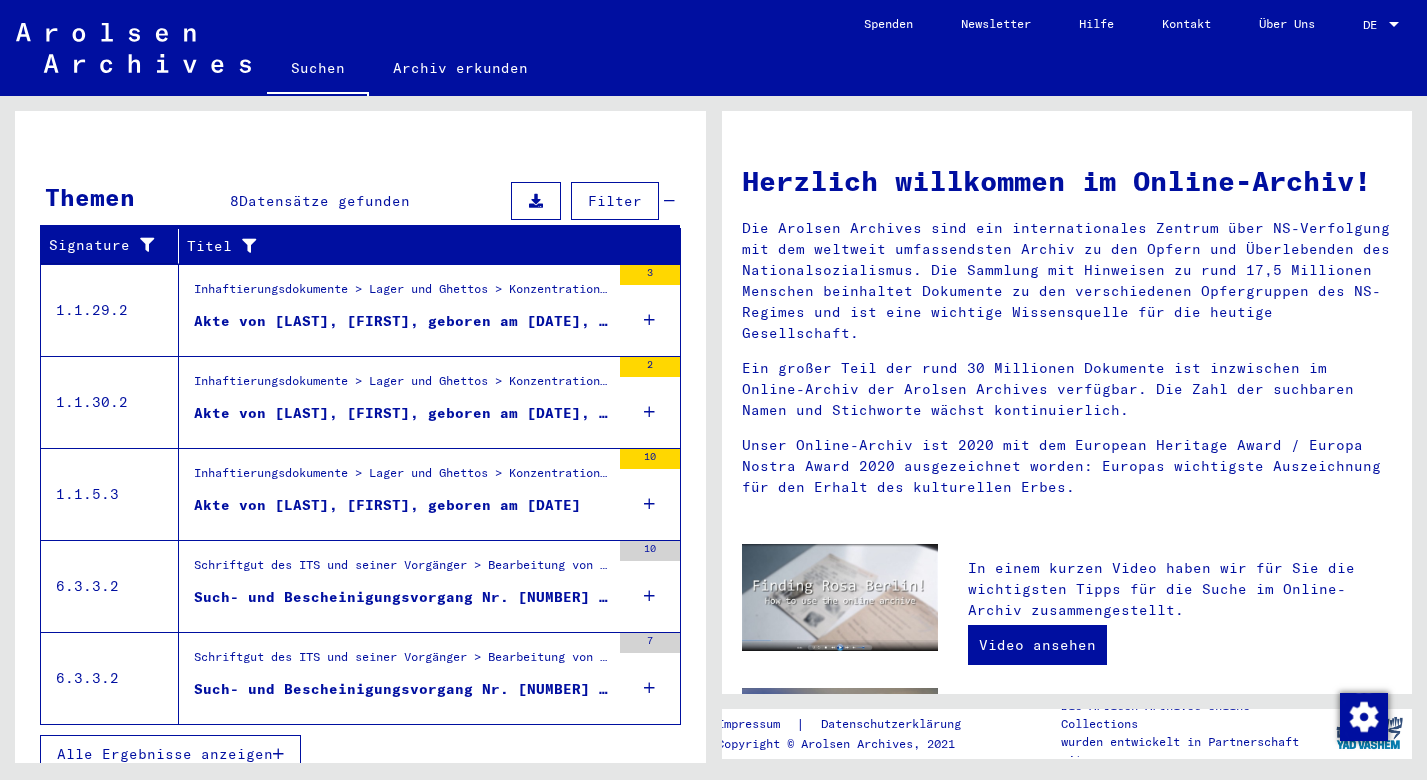click at bounding box center (278, 754) 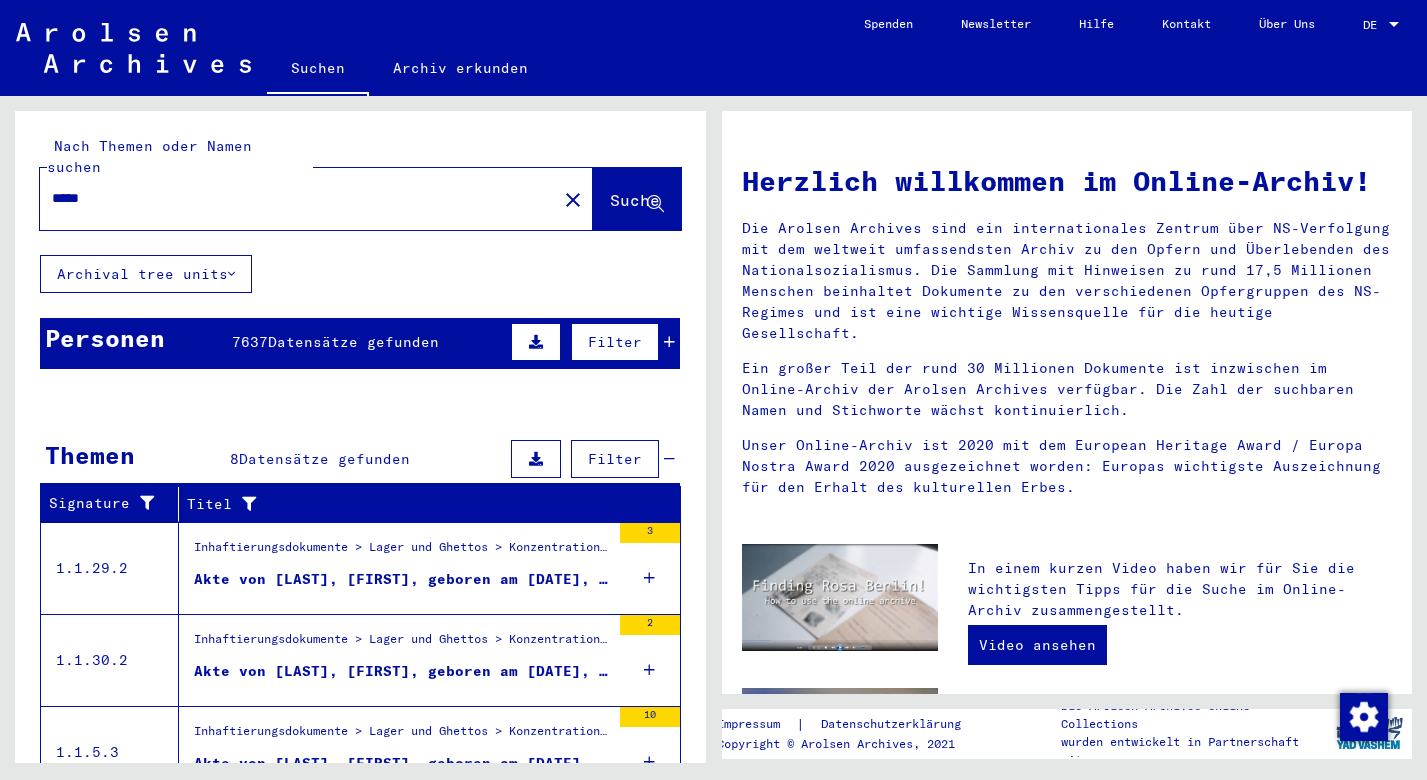 scroll, scrollTop: 0, scrollLeft: 0, axis: both 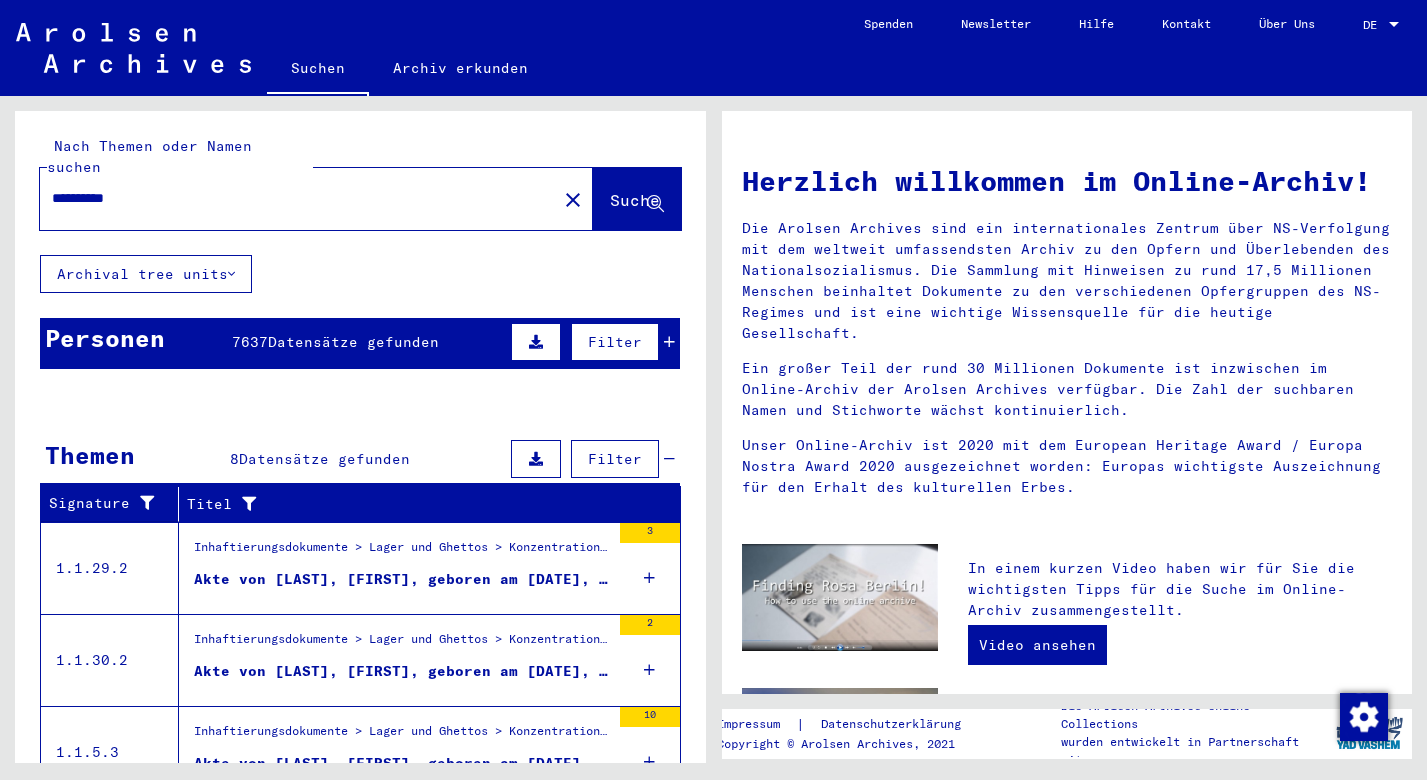 type on "**********" 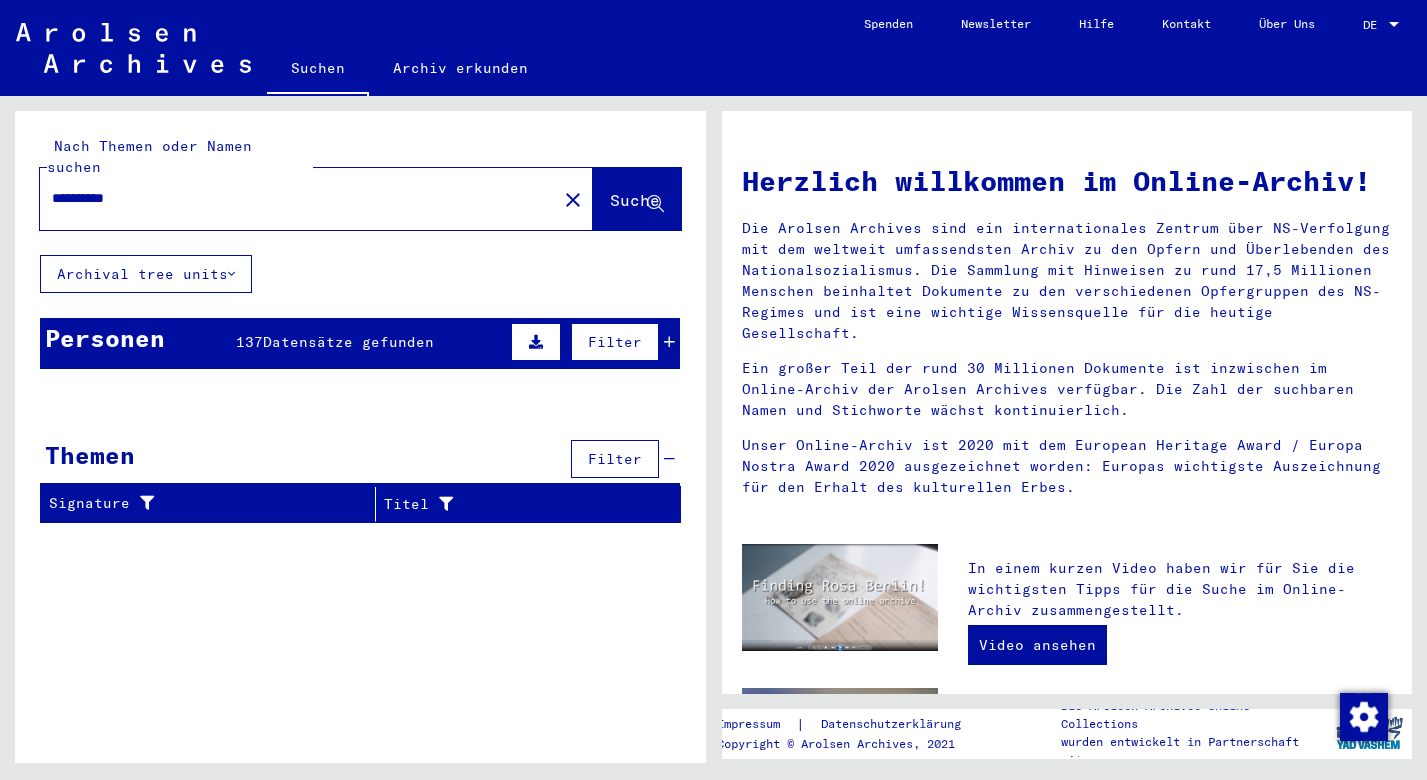 scroll, scrollTop: 0, scrollLeft: 0, axis: both 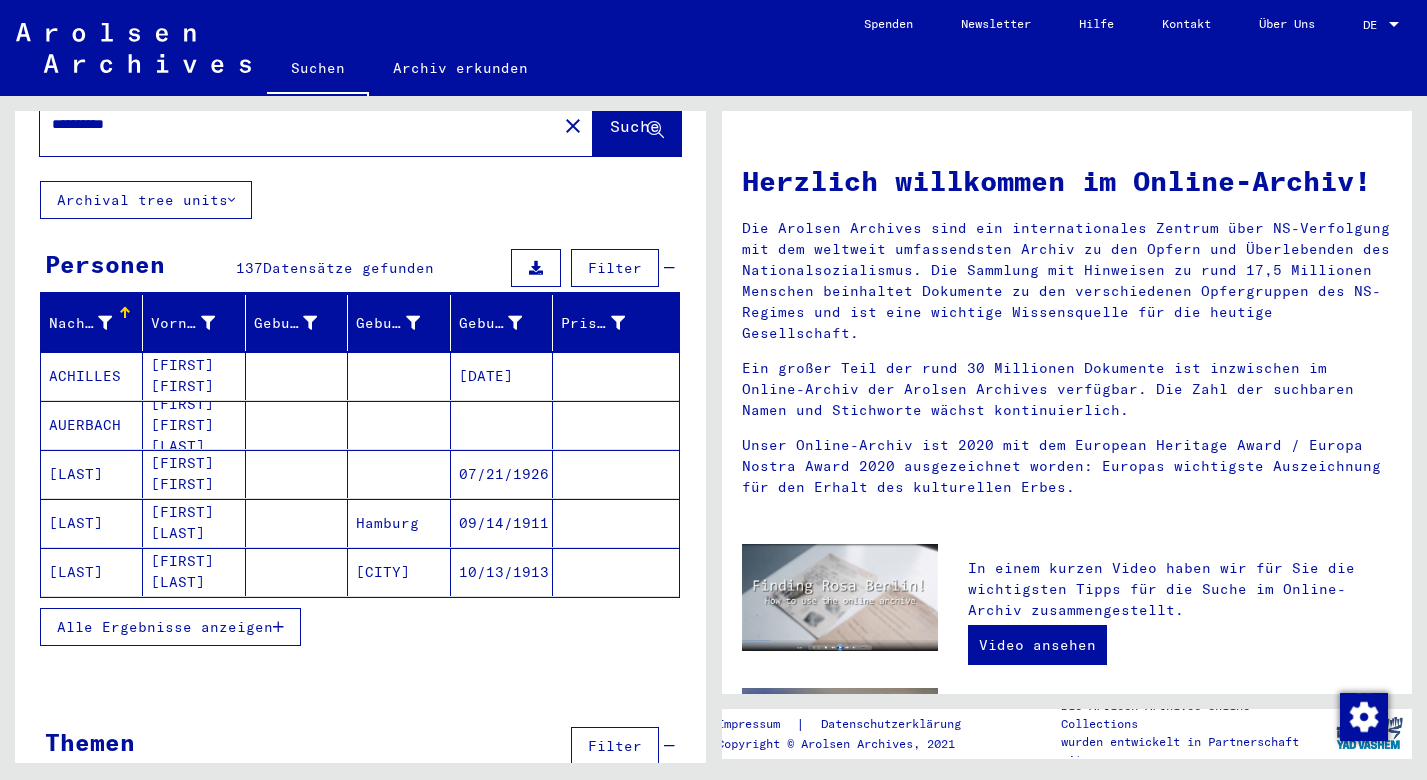 click at bounding box center [278, 627] 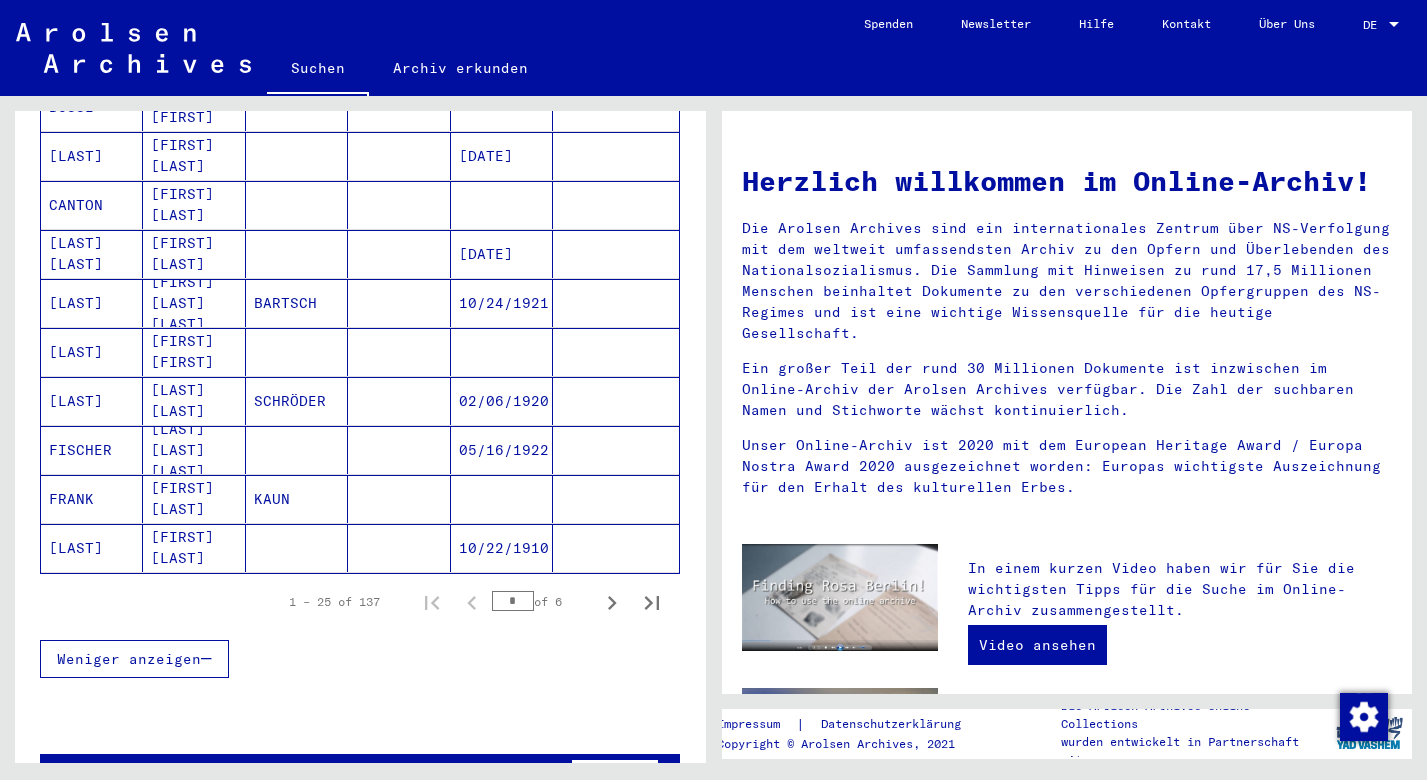 scroll, scrollTop: 1084, scrollLeft: 0, axis: vertical 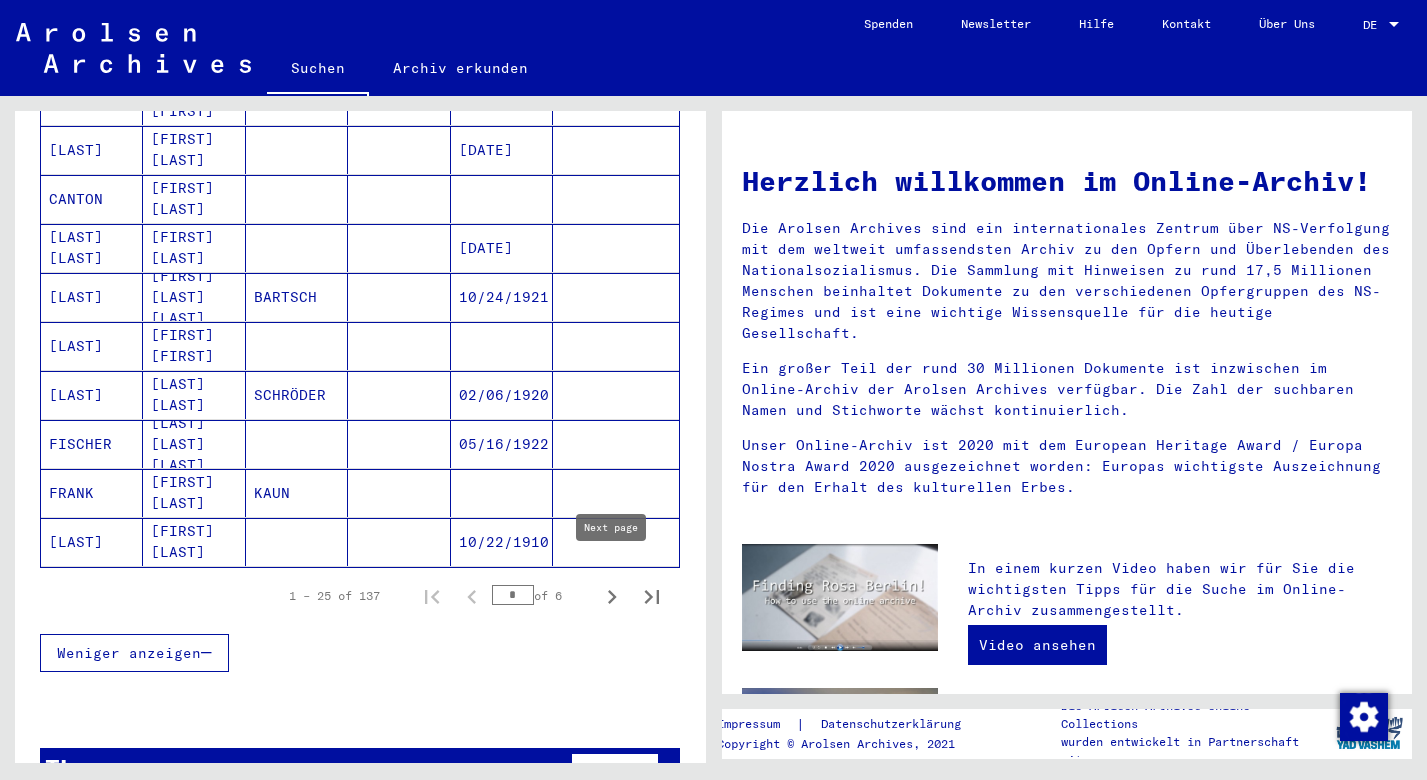 click 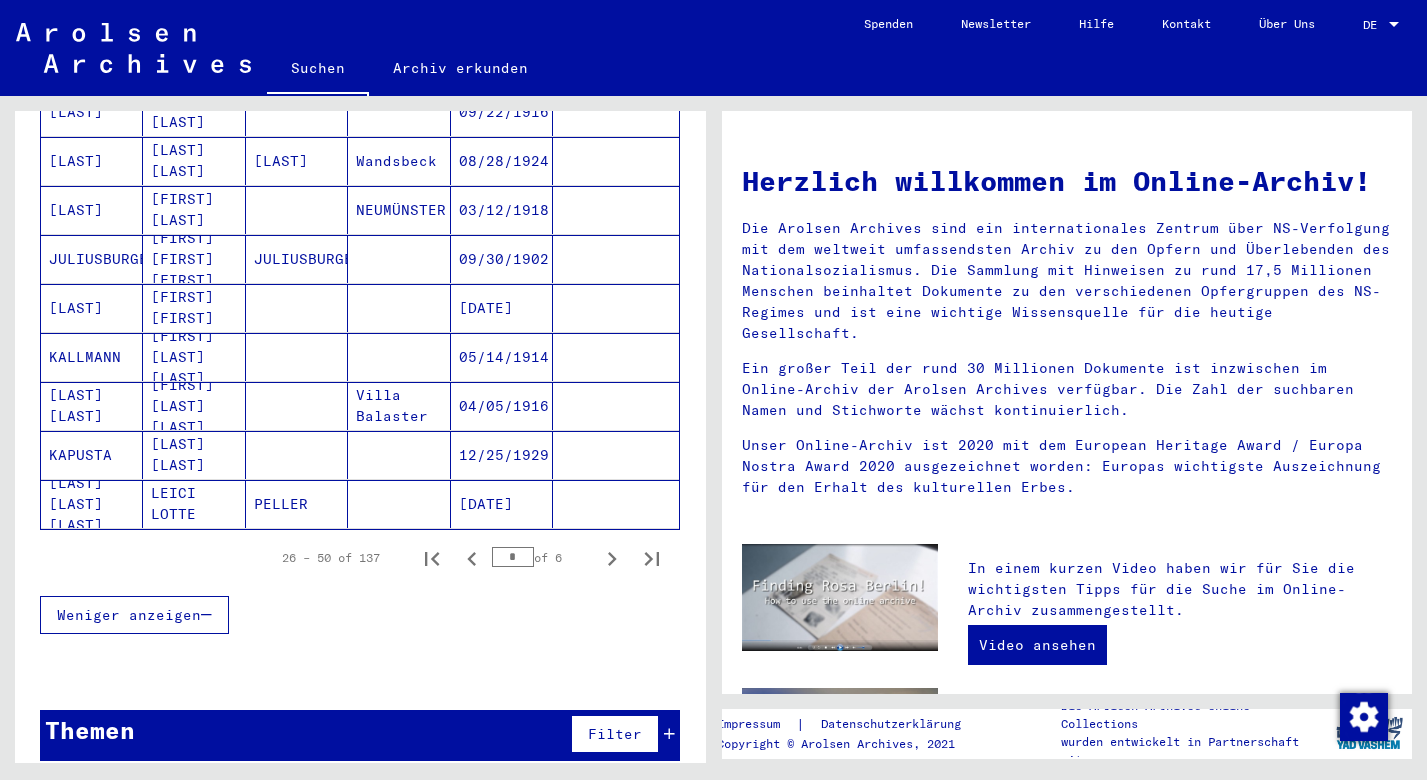 scroll, scrollTop: 1121, scrollLeft: 0, axis: vertical 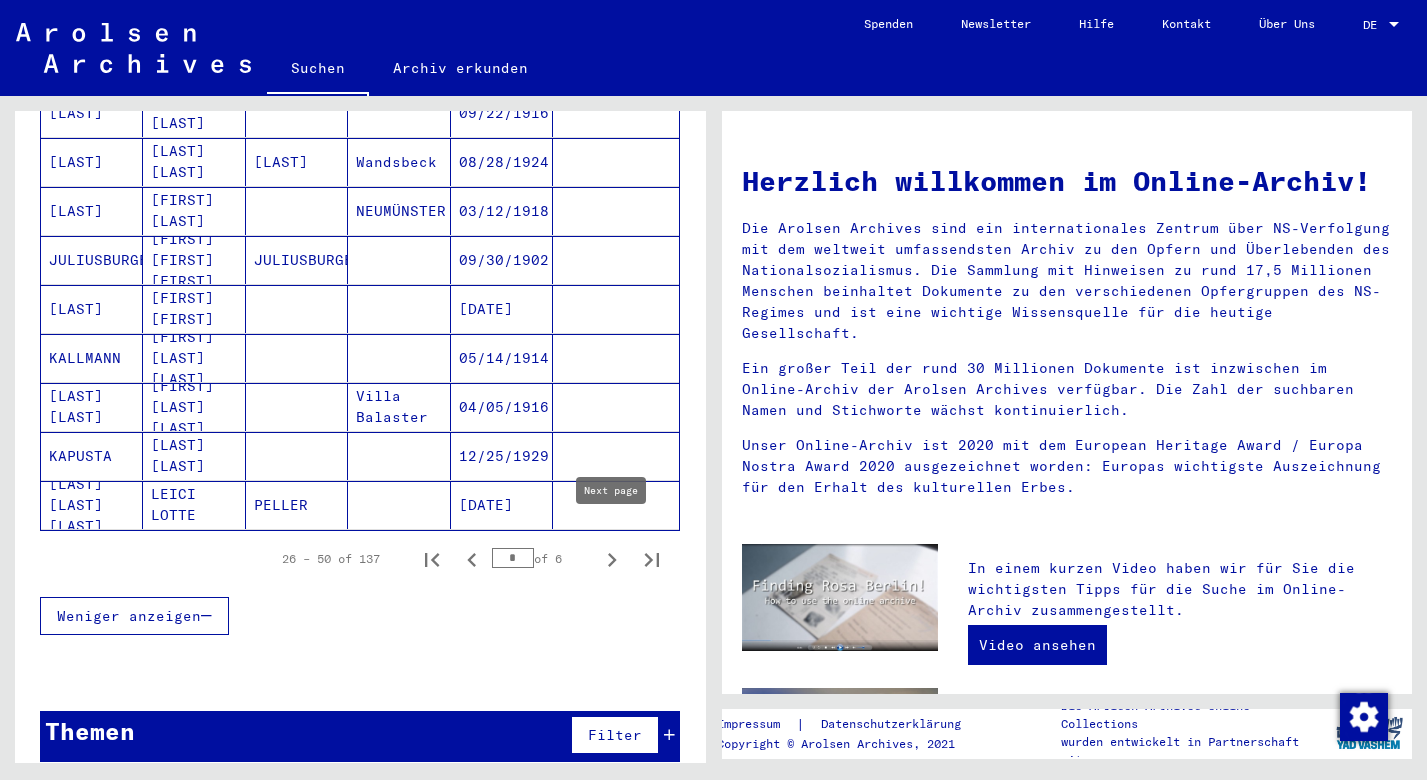 click 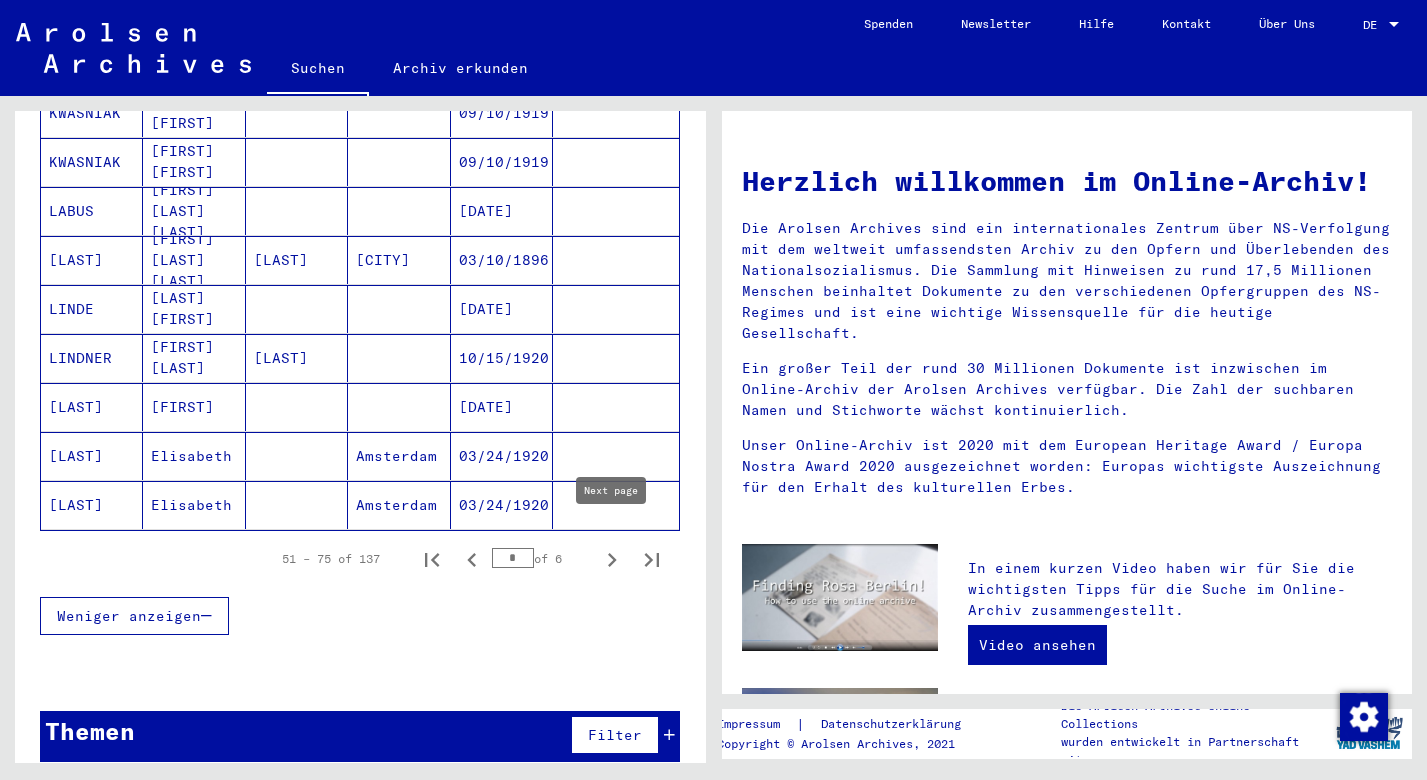 click 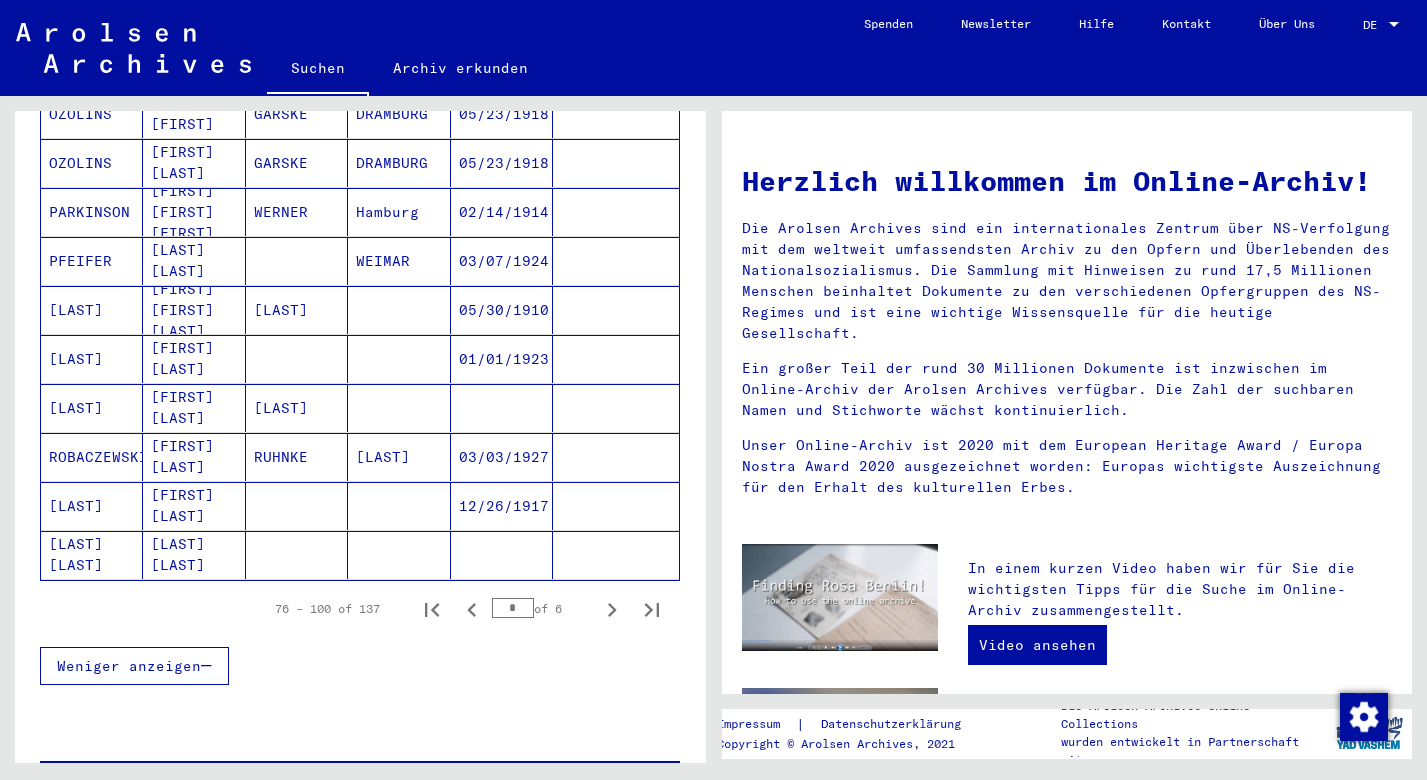scroll, scrollTop: 1075, scrollLeft: 0, axis: vertical 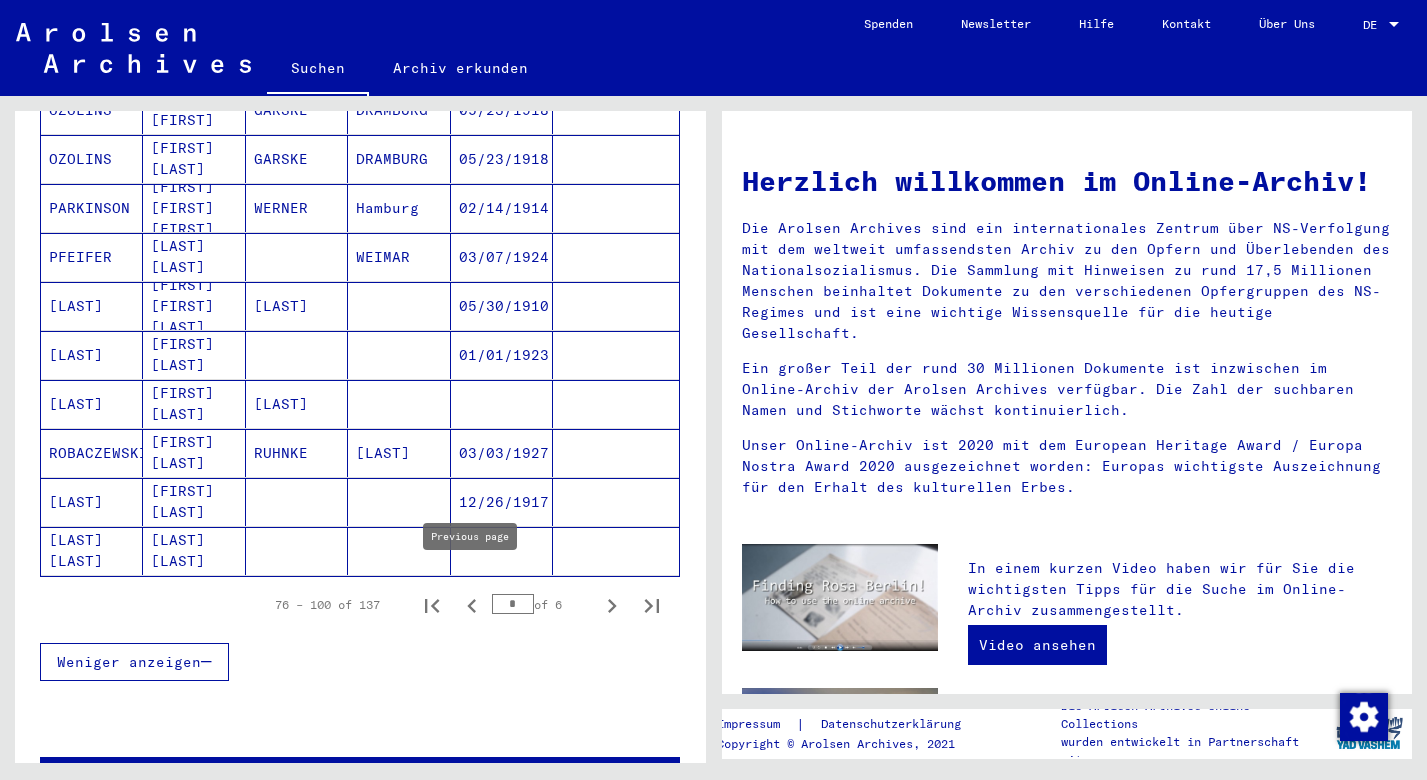 click 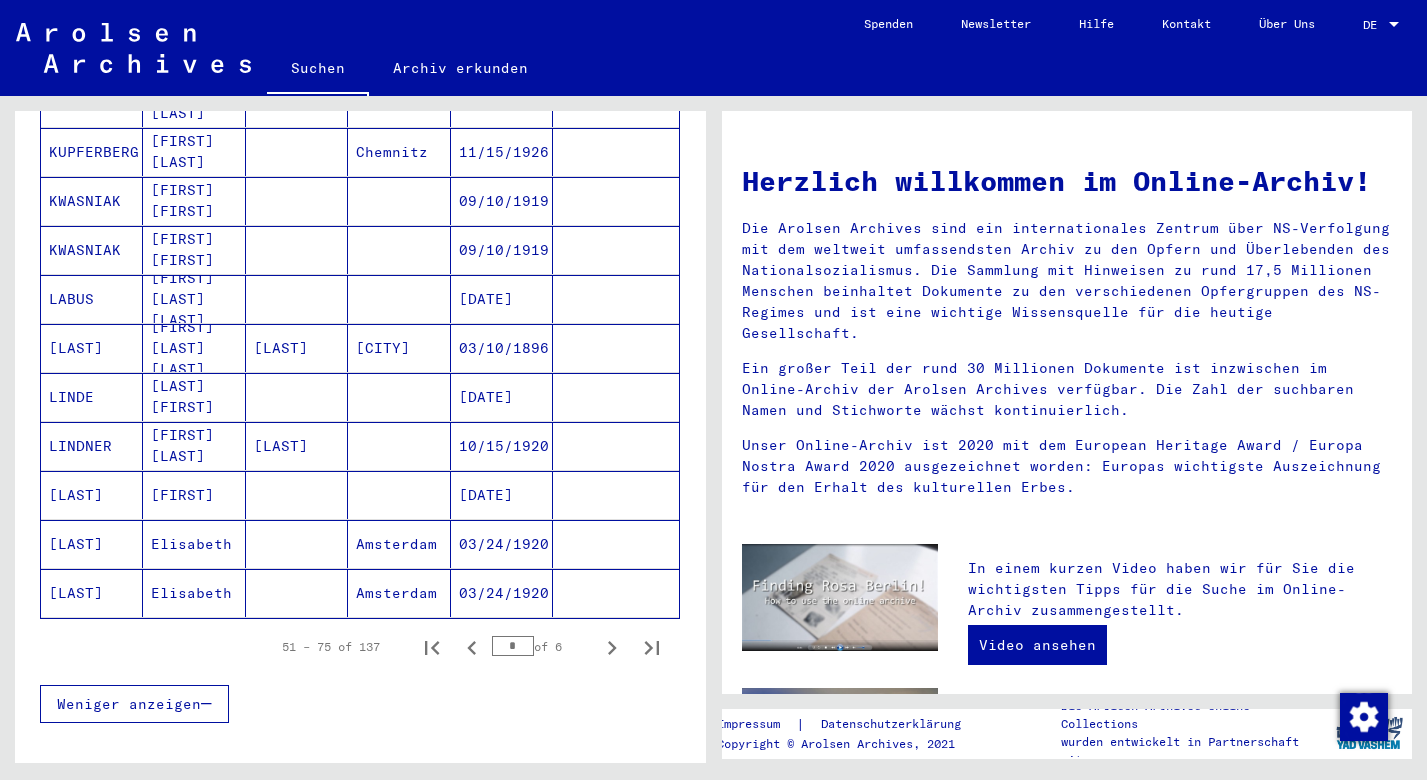 scroll, scrollTop: 1041, scrollLeft: 0, axis: vertical 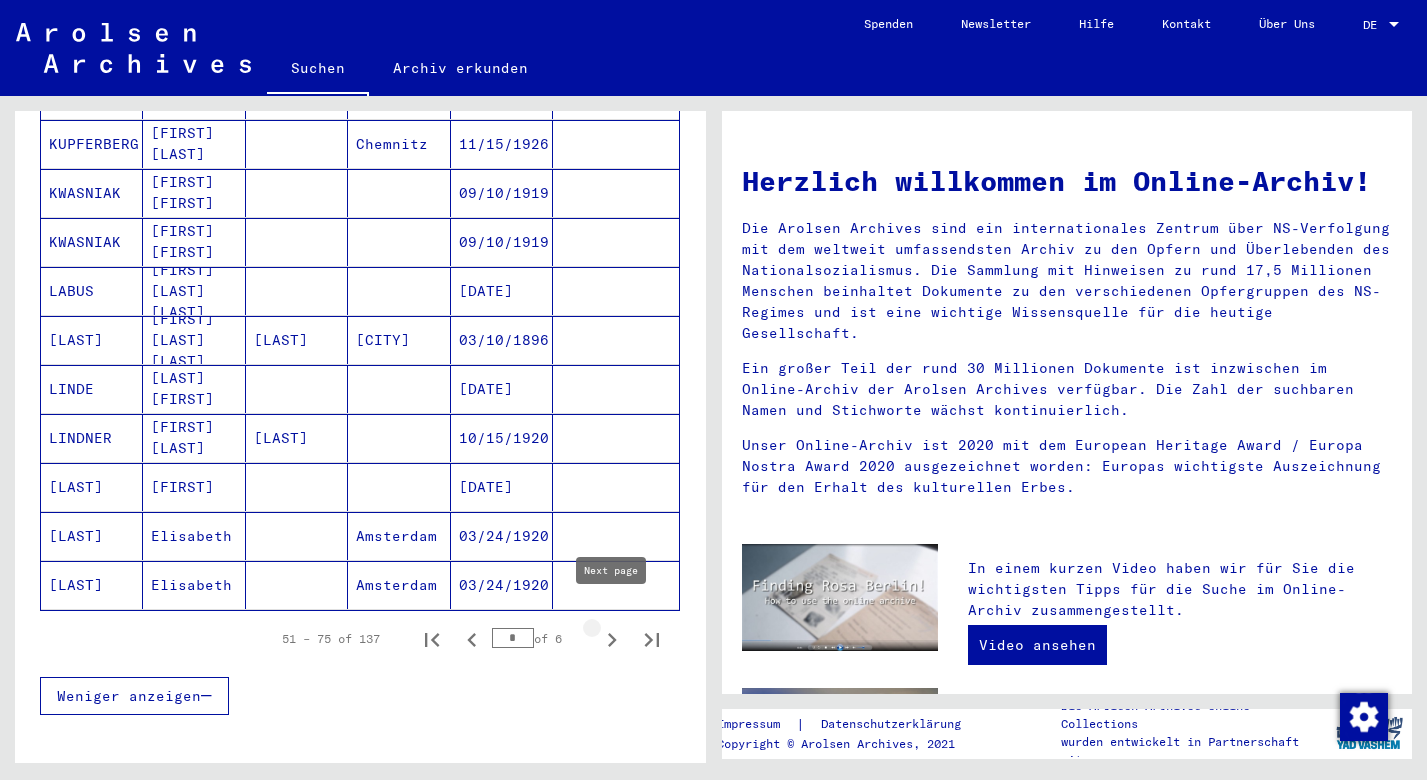 click 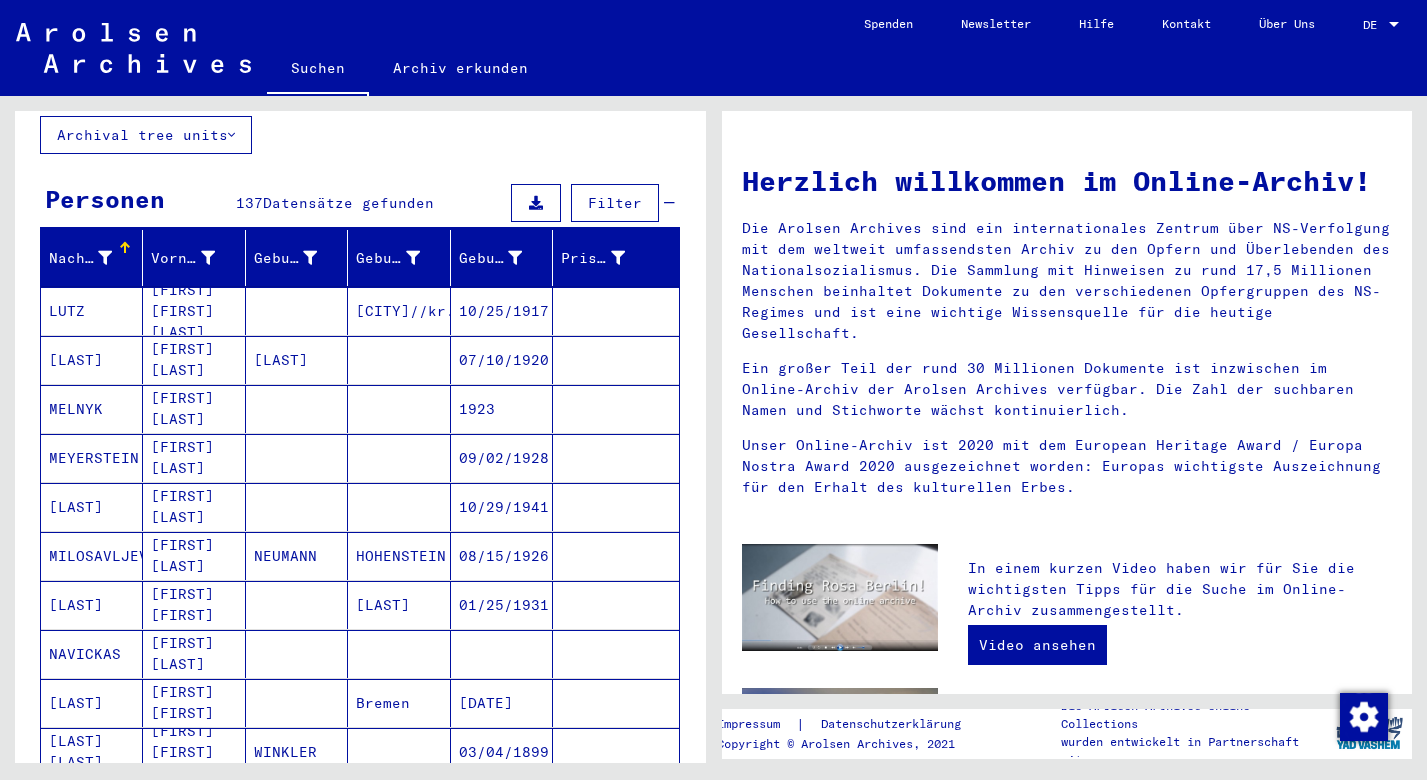 scroll, scrollTop: 143, scrollLeft: 0, axis: vertical 